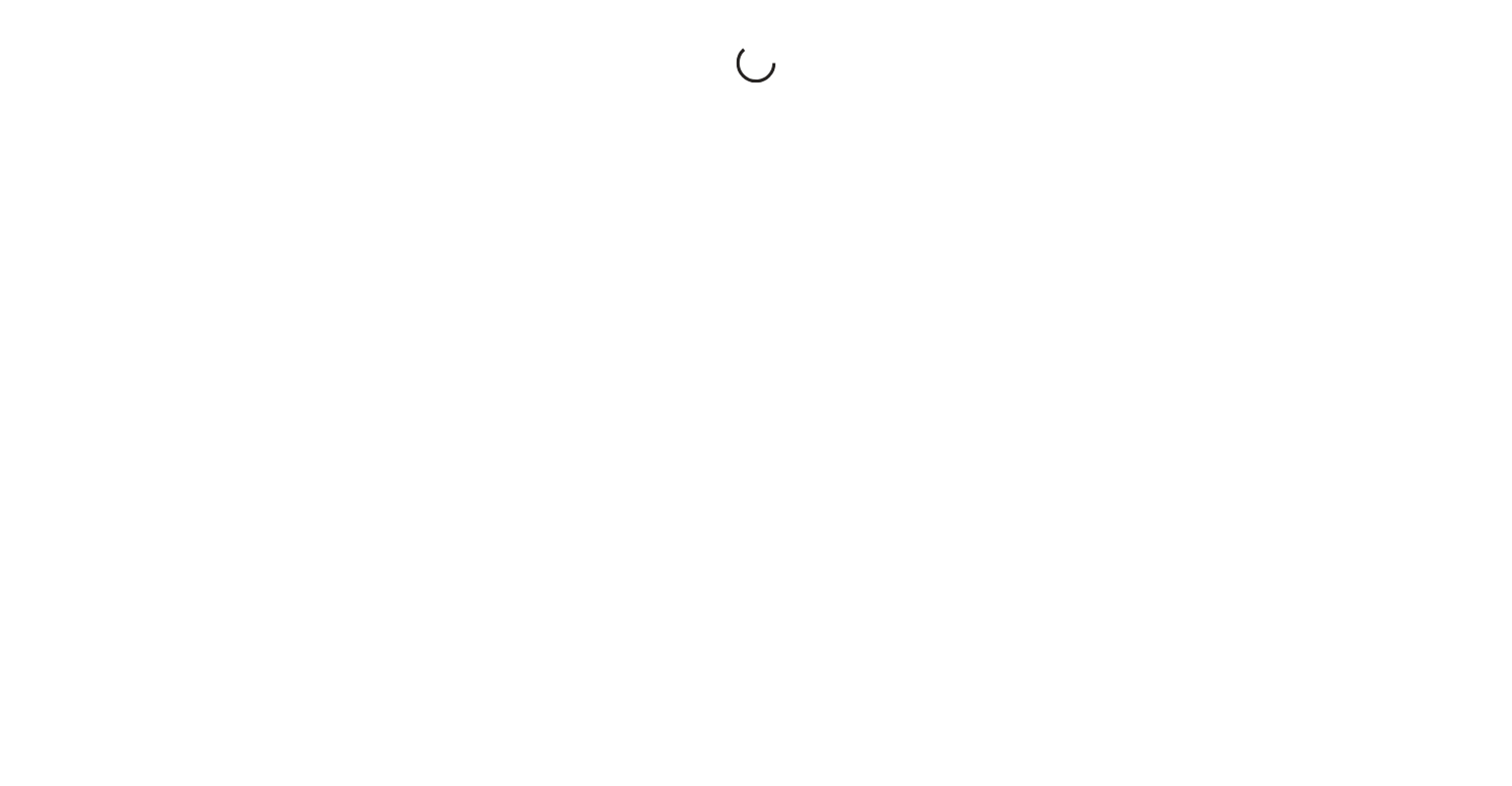 scroll, scrollTop: 0, scrollLeft: 0, axis: both 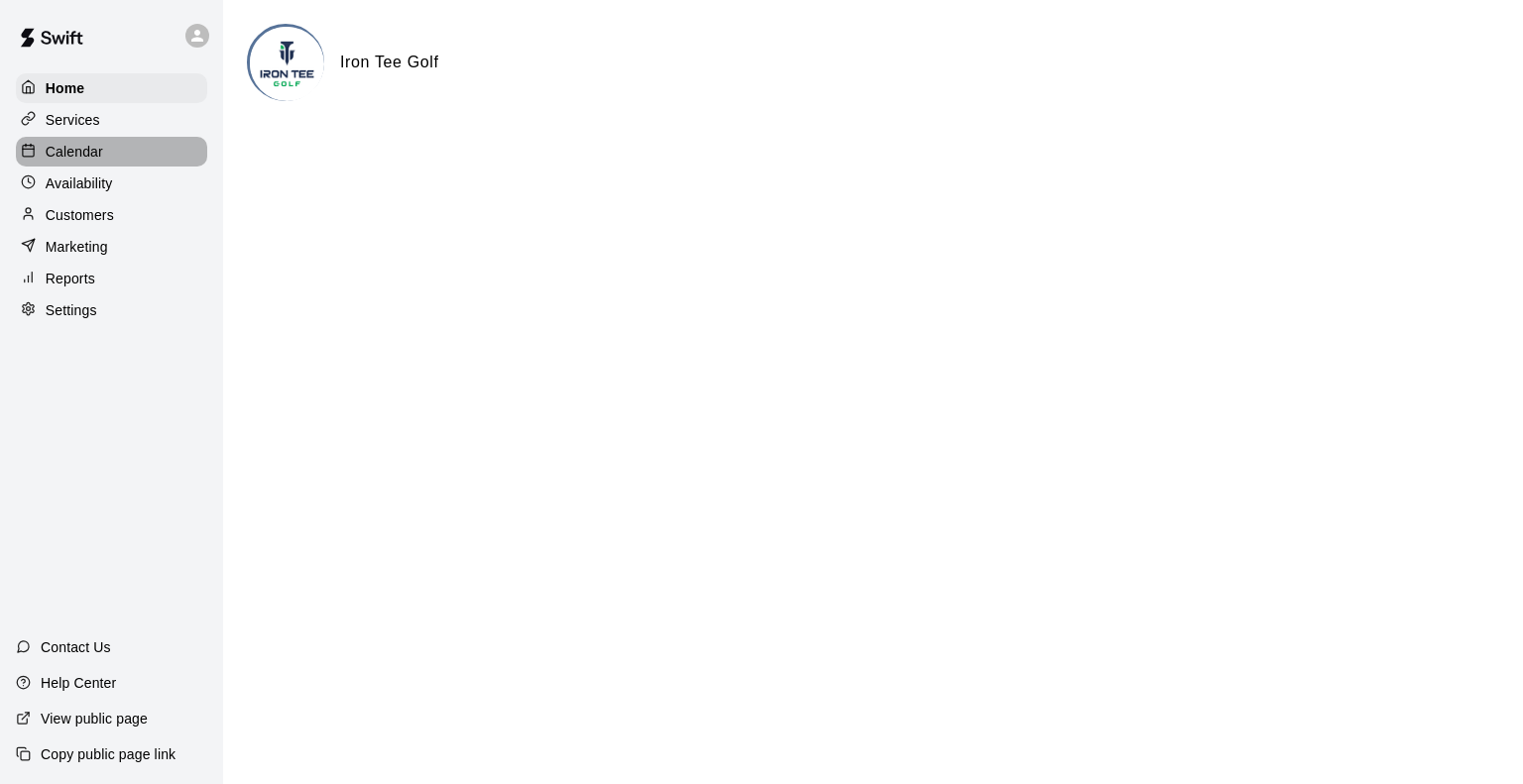 click on "Calendar" at bounding box center (74, 152) 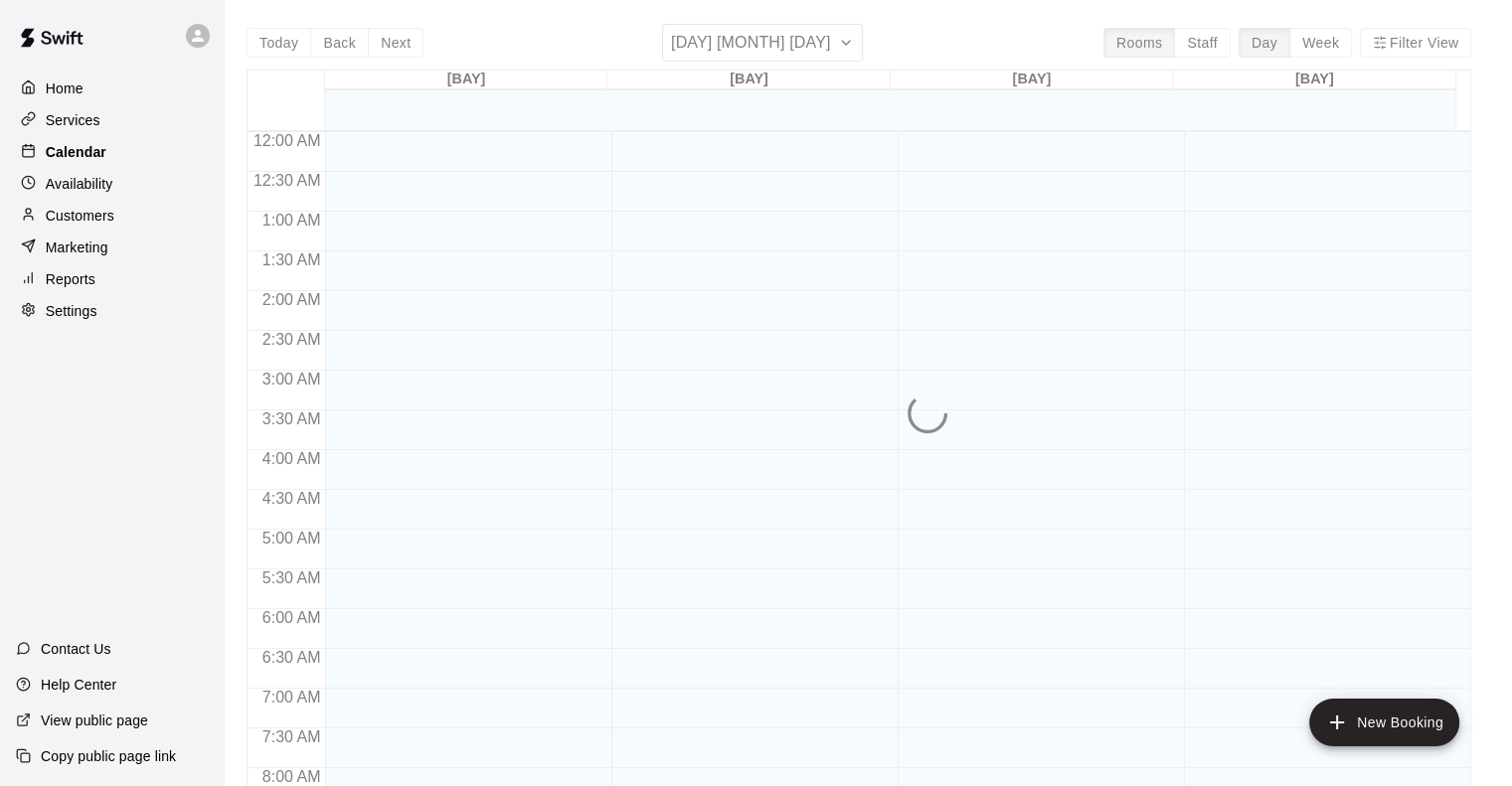 scroll, scrollTop: 863, scrollLeft: 0, axis: vertical 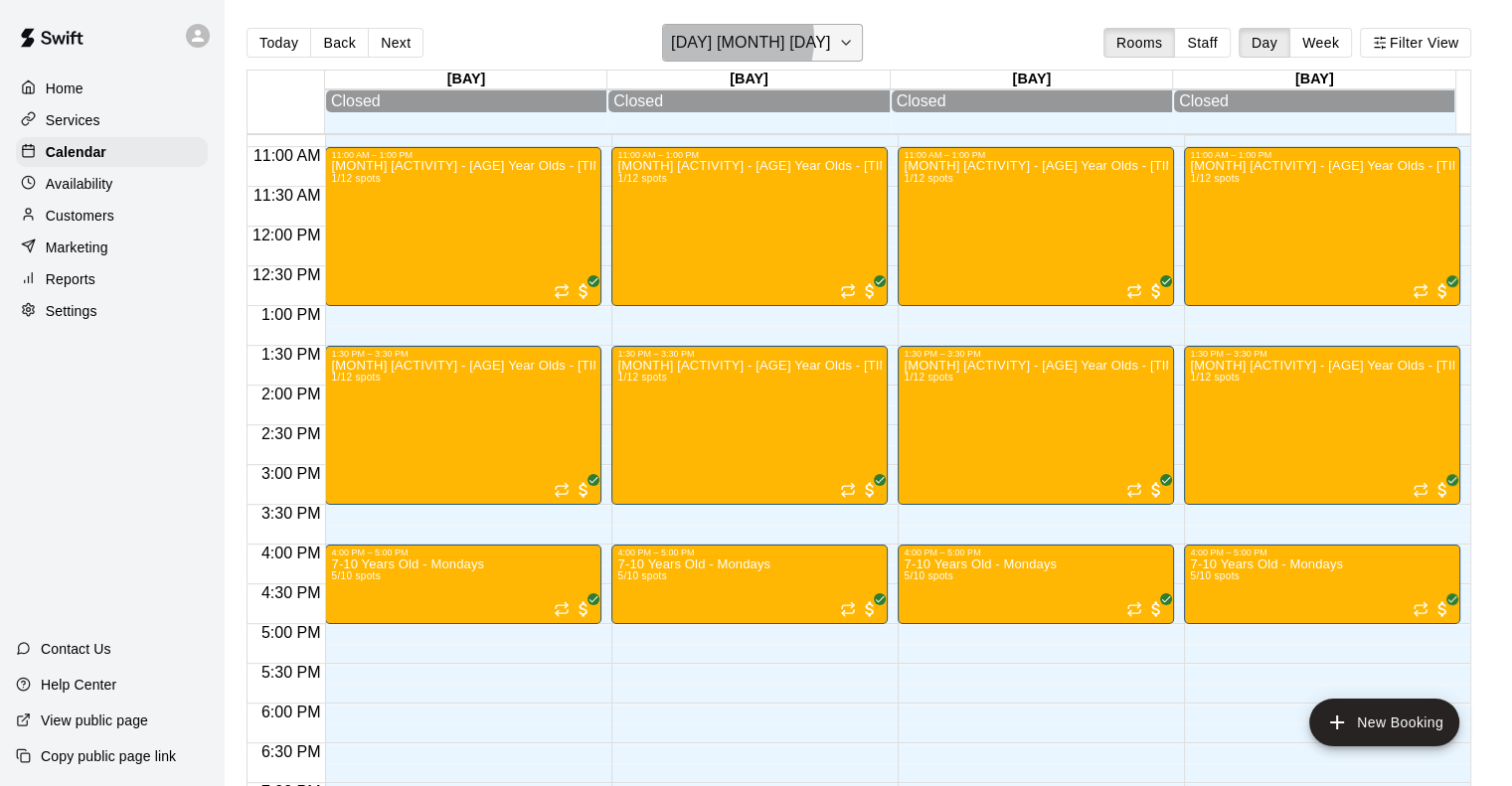 click on "[DAY] [MONTH] [DAY]" at bounding box center (751, 43) 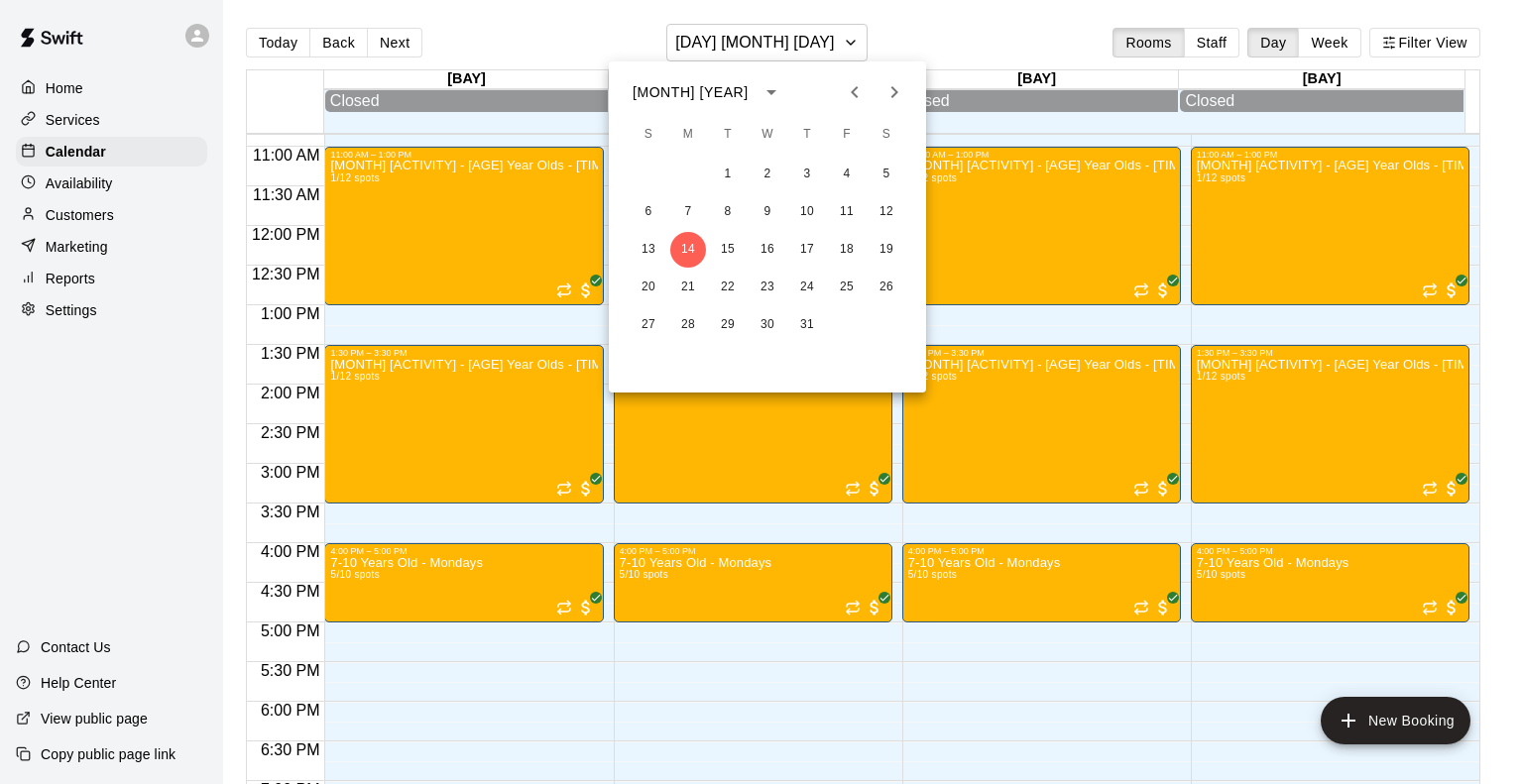 click 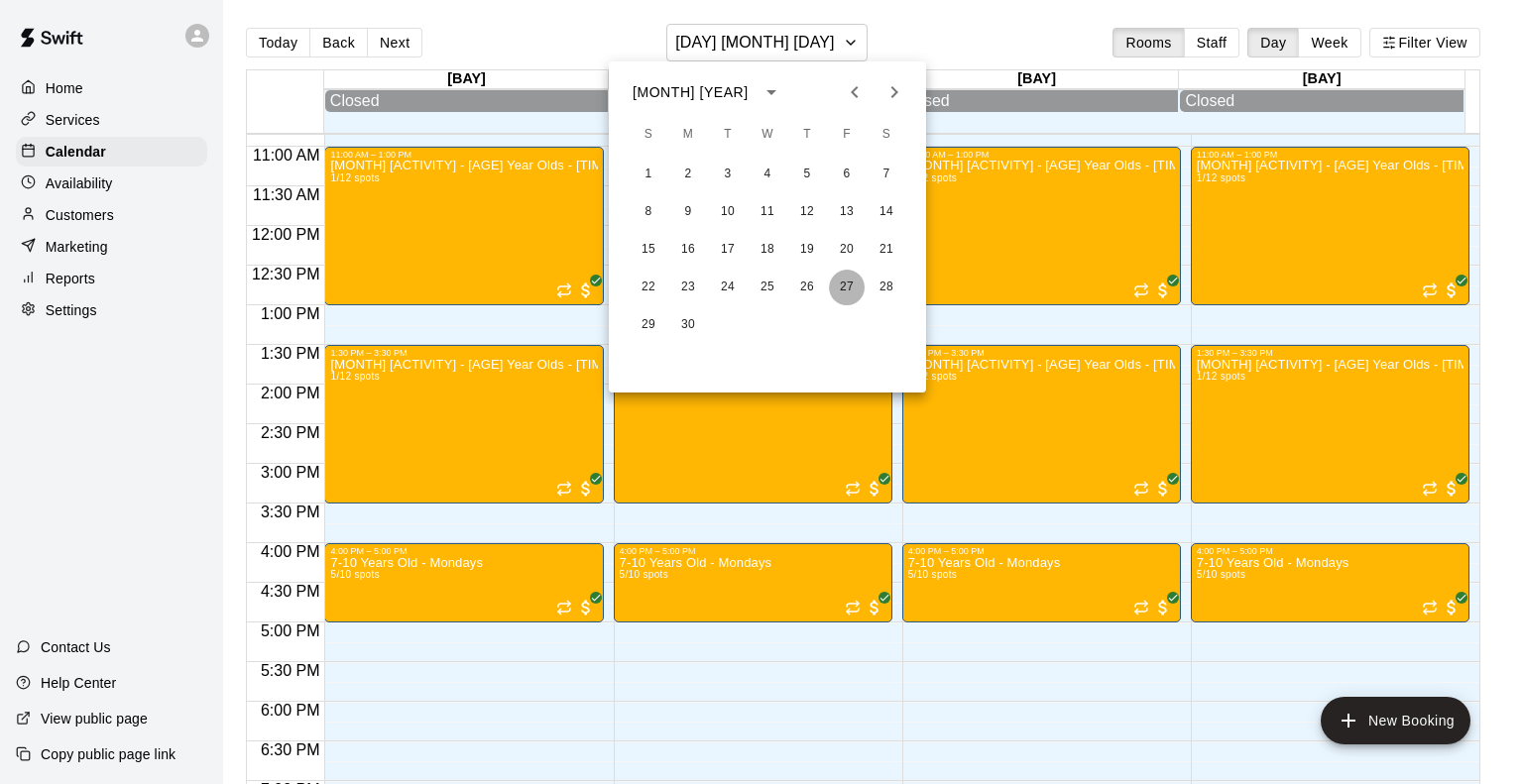 click on "27" at bounding box center (847, 287) 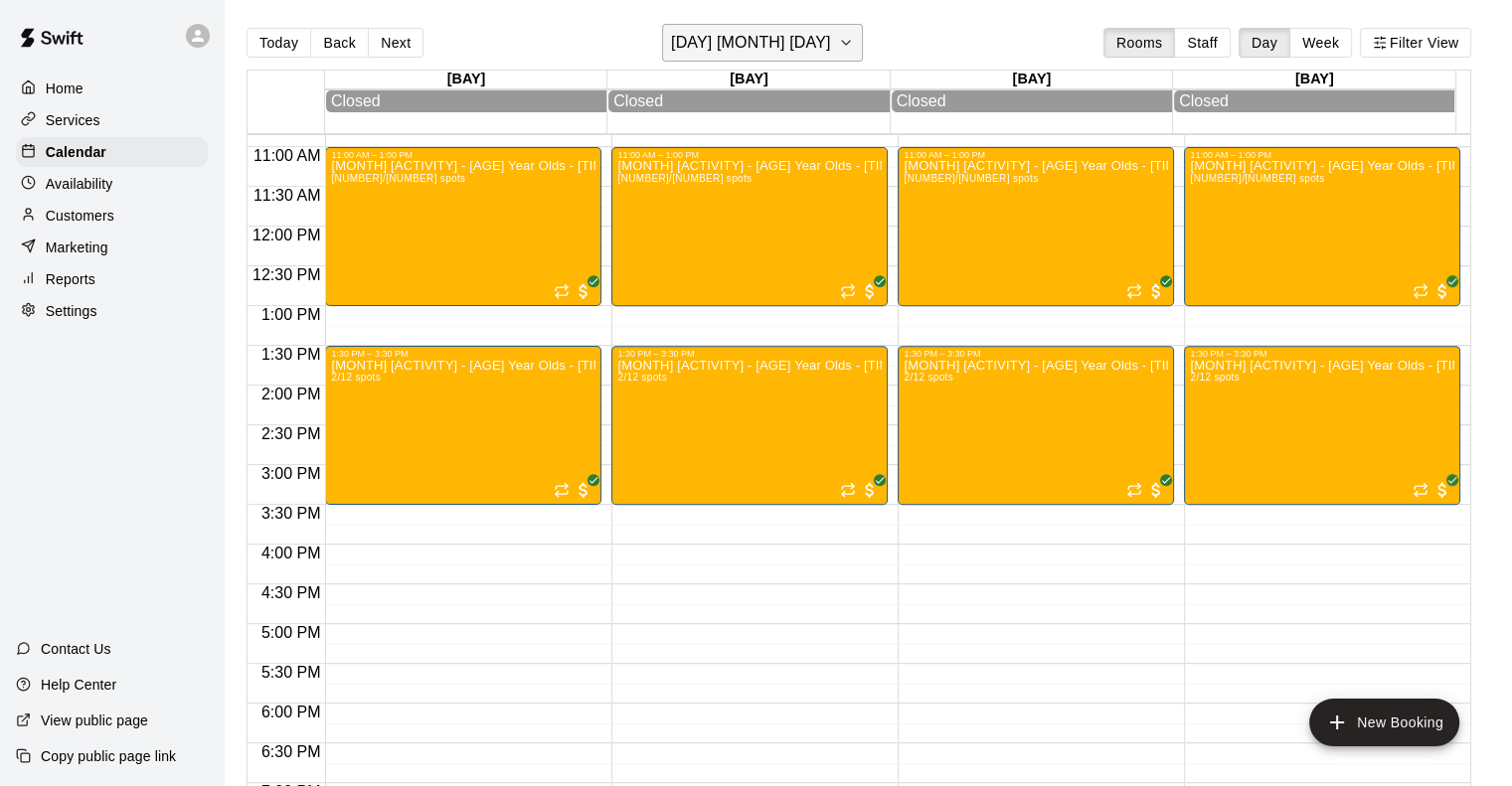 click 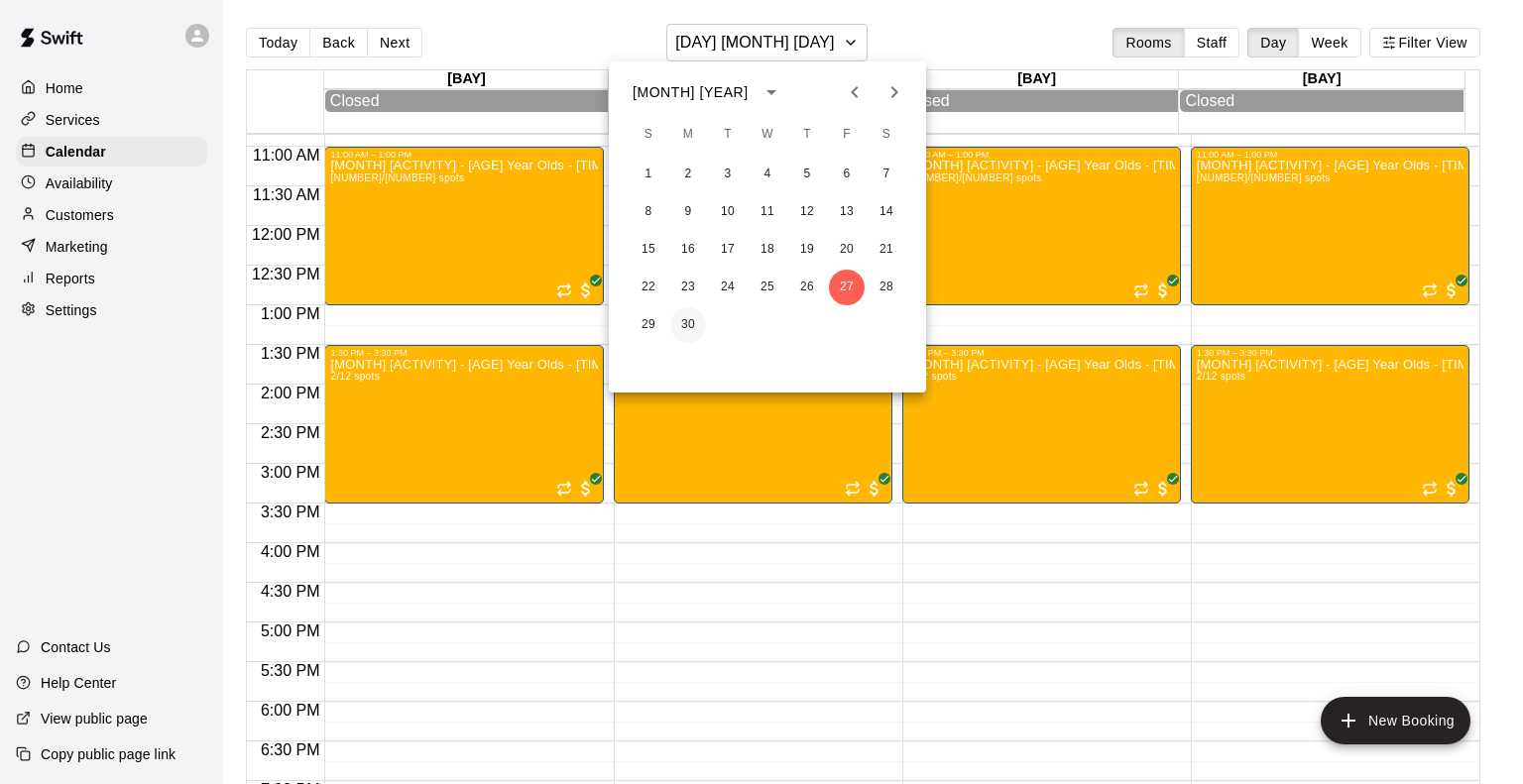click on "30" at bounding box center (688, 325) 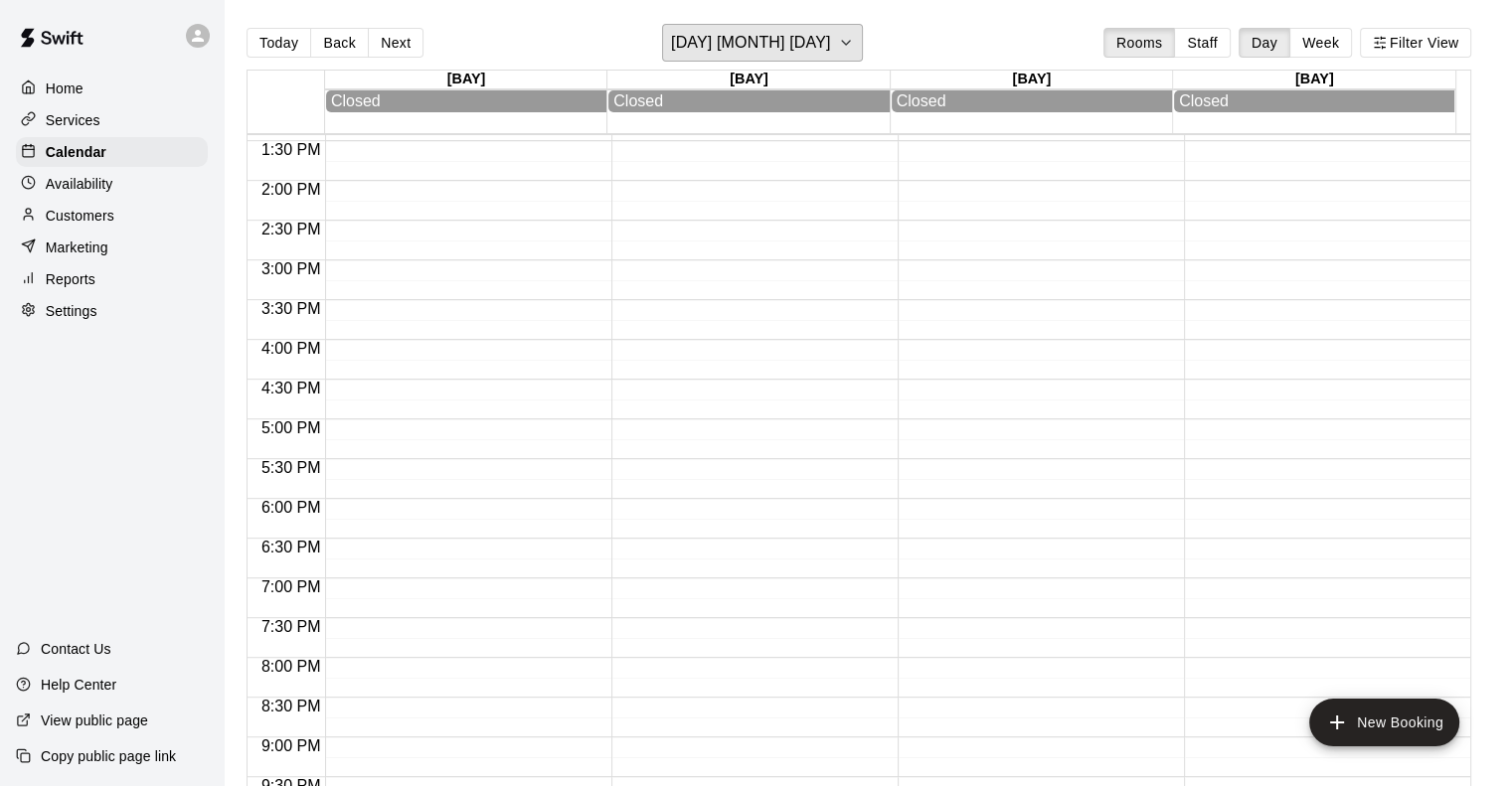 scroll, scrollTop: 1236, scrollLeft: 0, axis: vertical 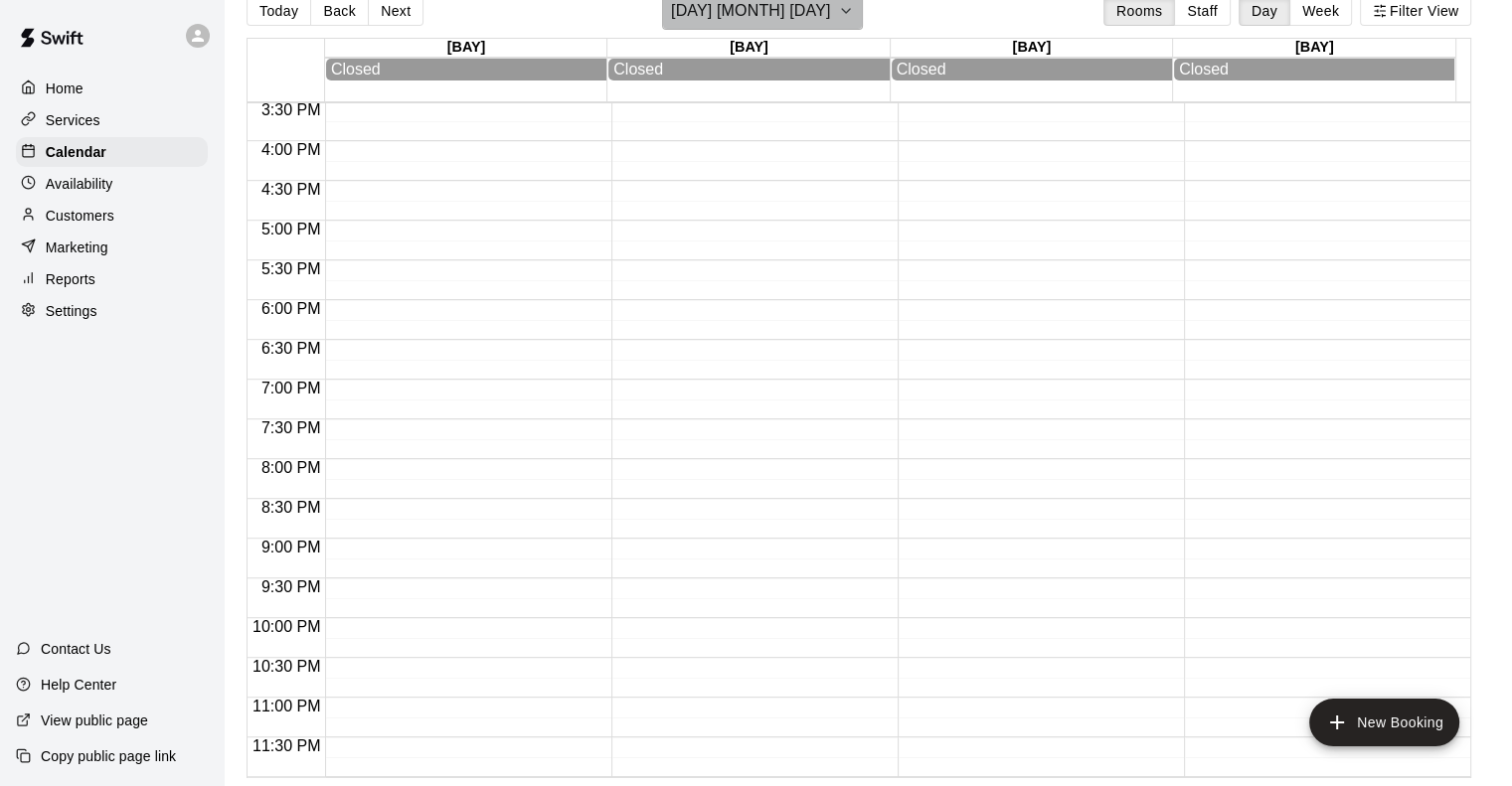 click 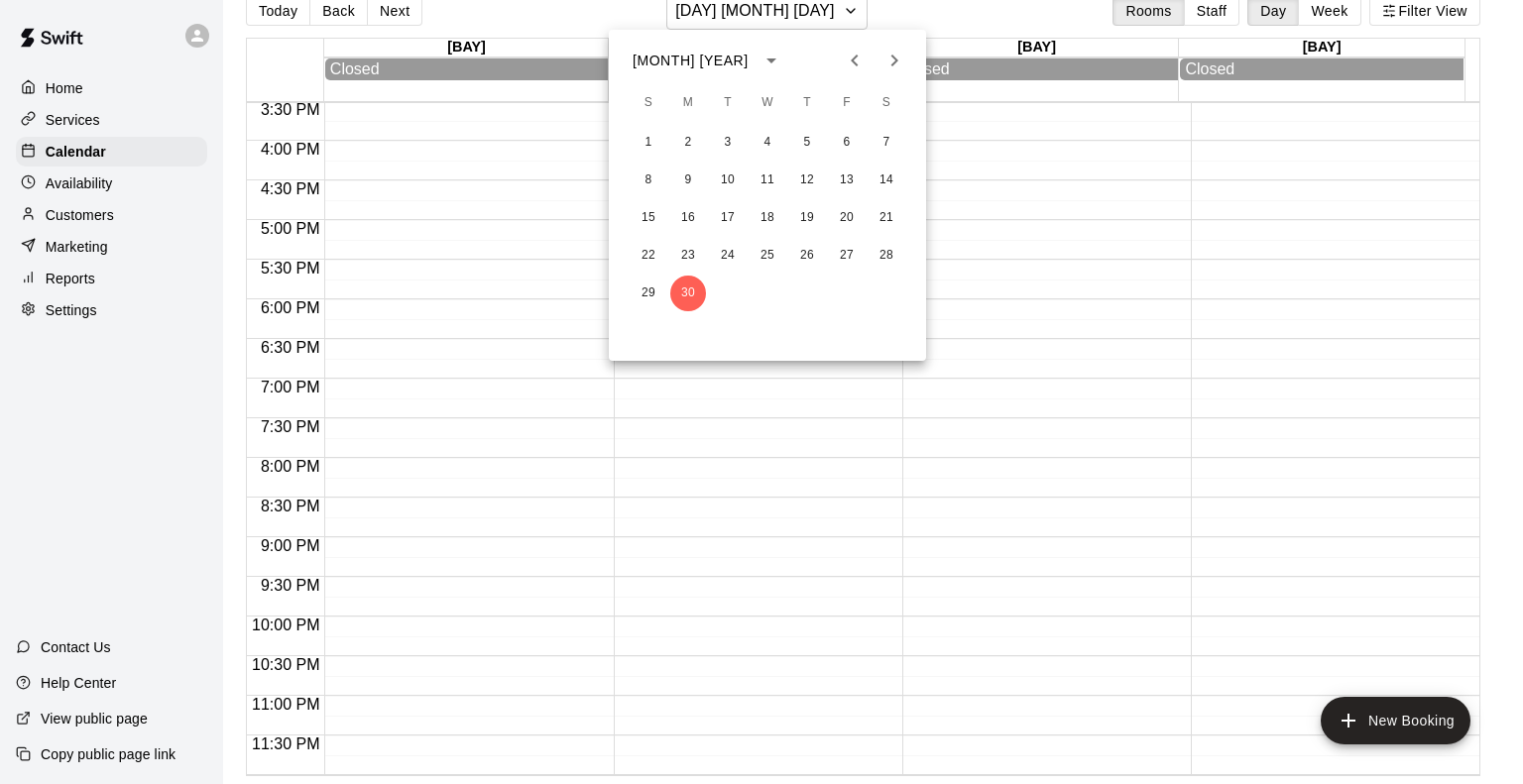 click 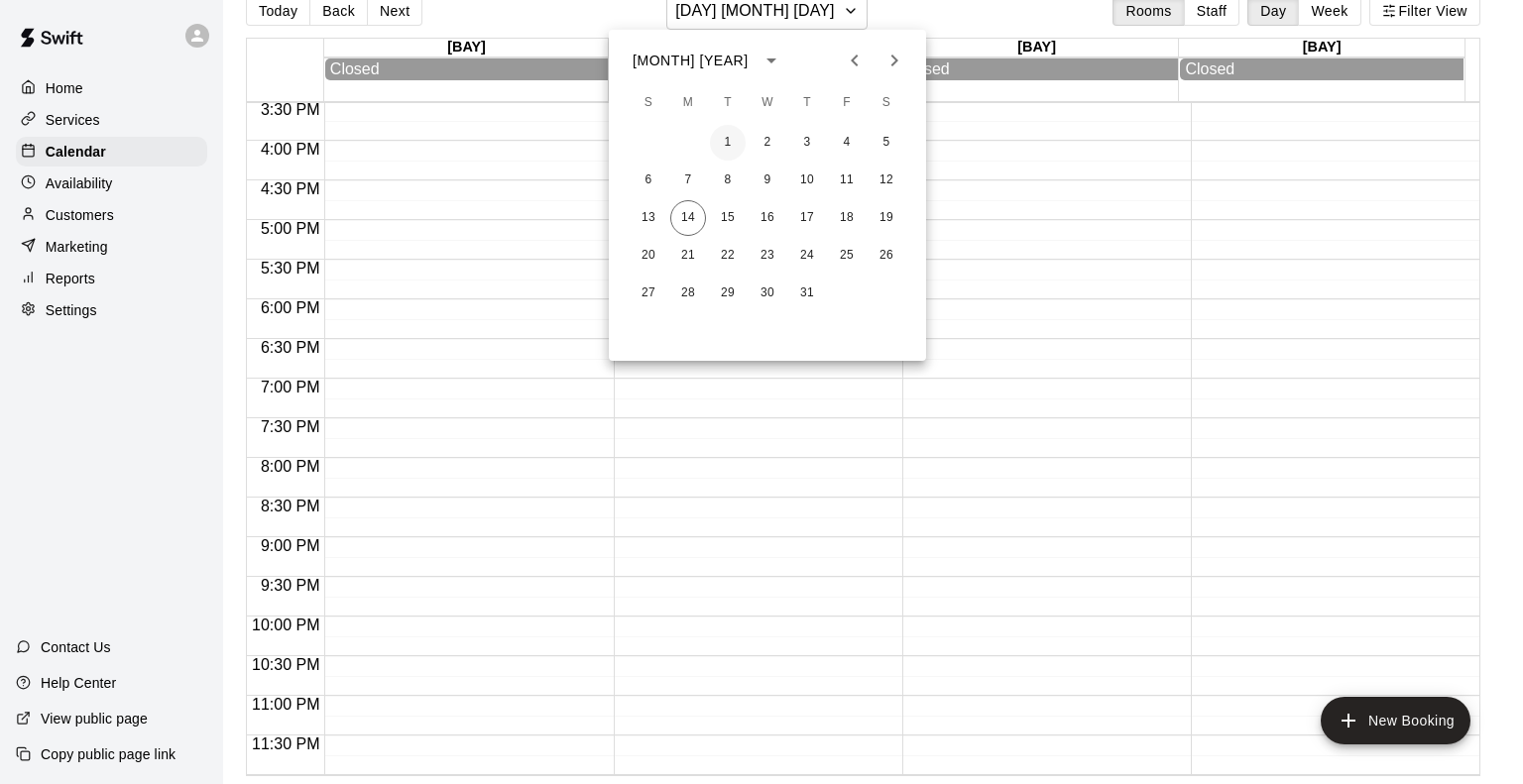 click on "1" at bounding box center (728, 143) 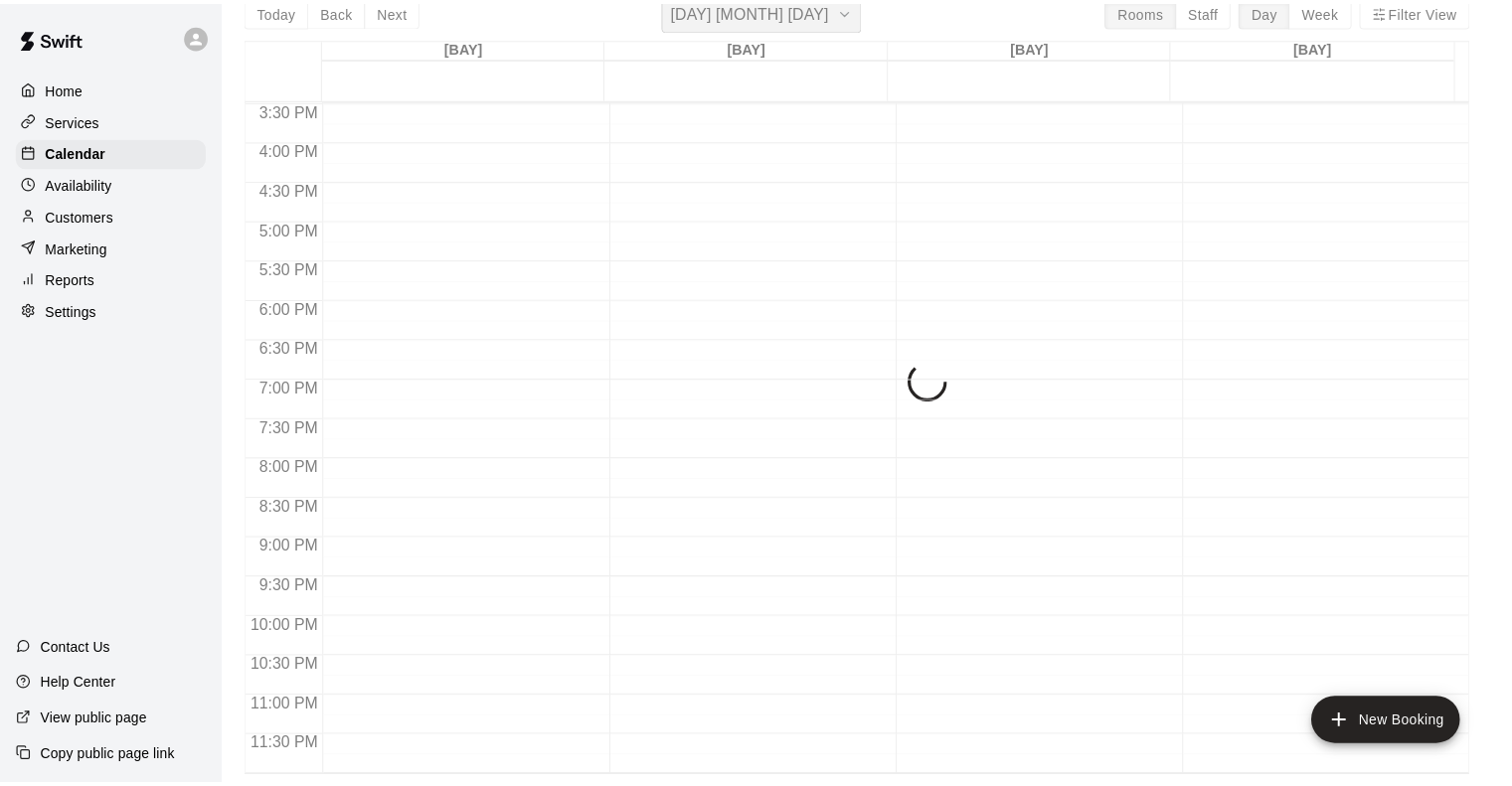 scroll, scrollTop: 24, scrollLeft: 0, axis: vertical 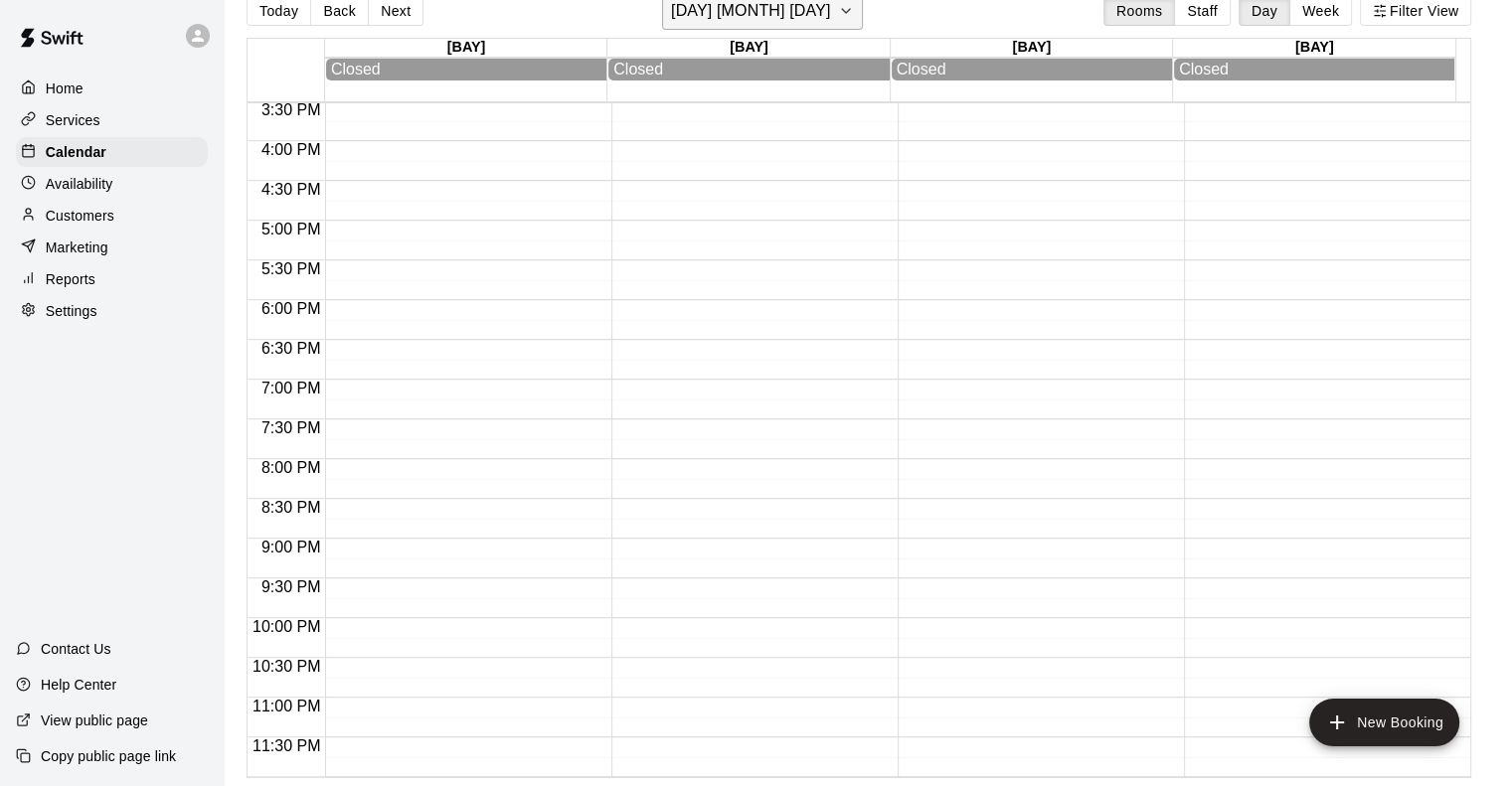 click 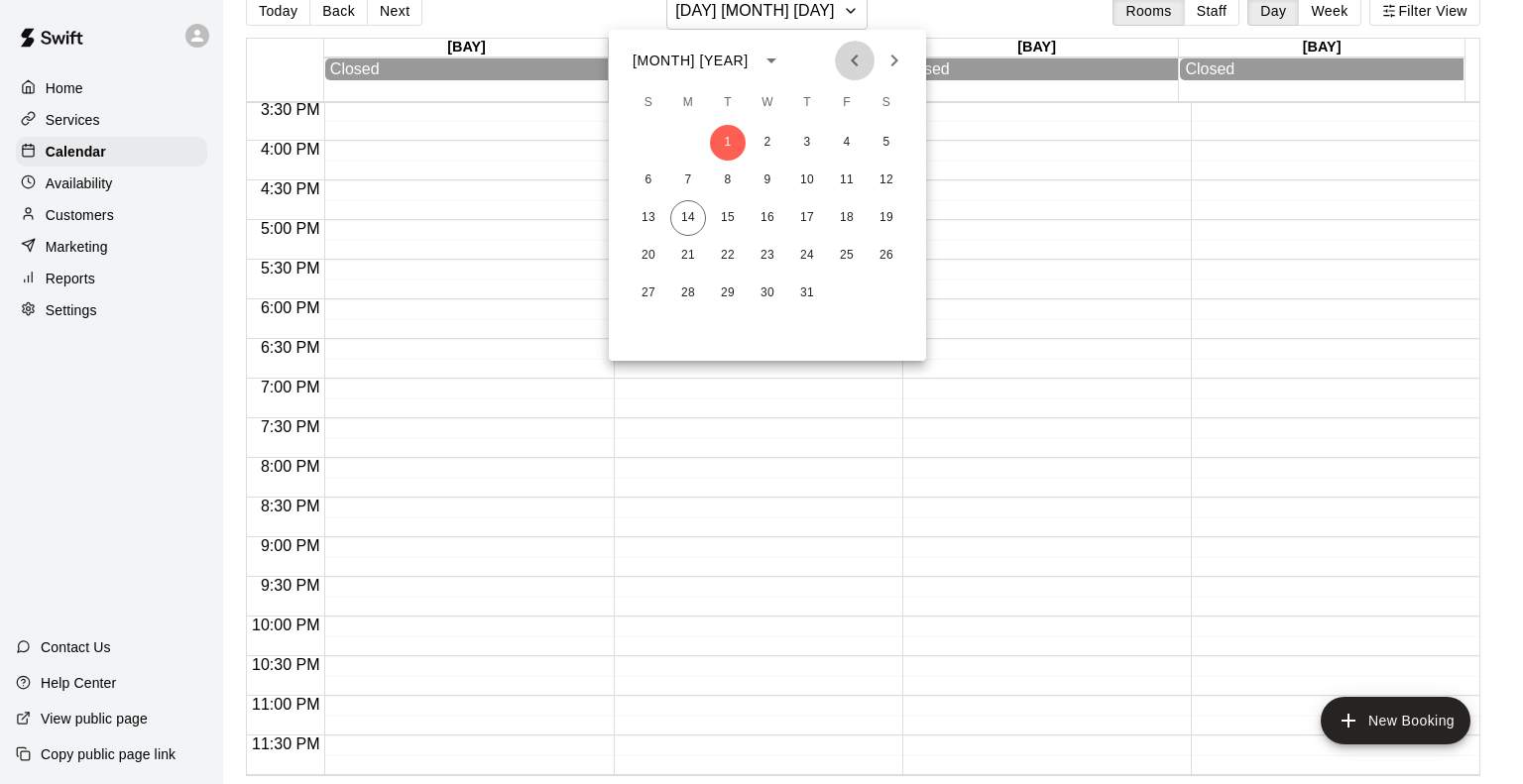 click 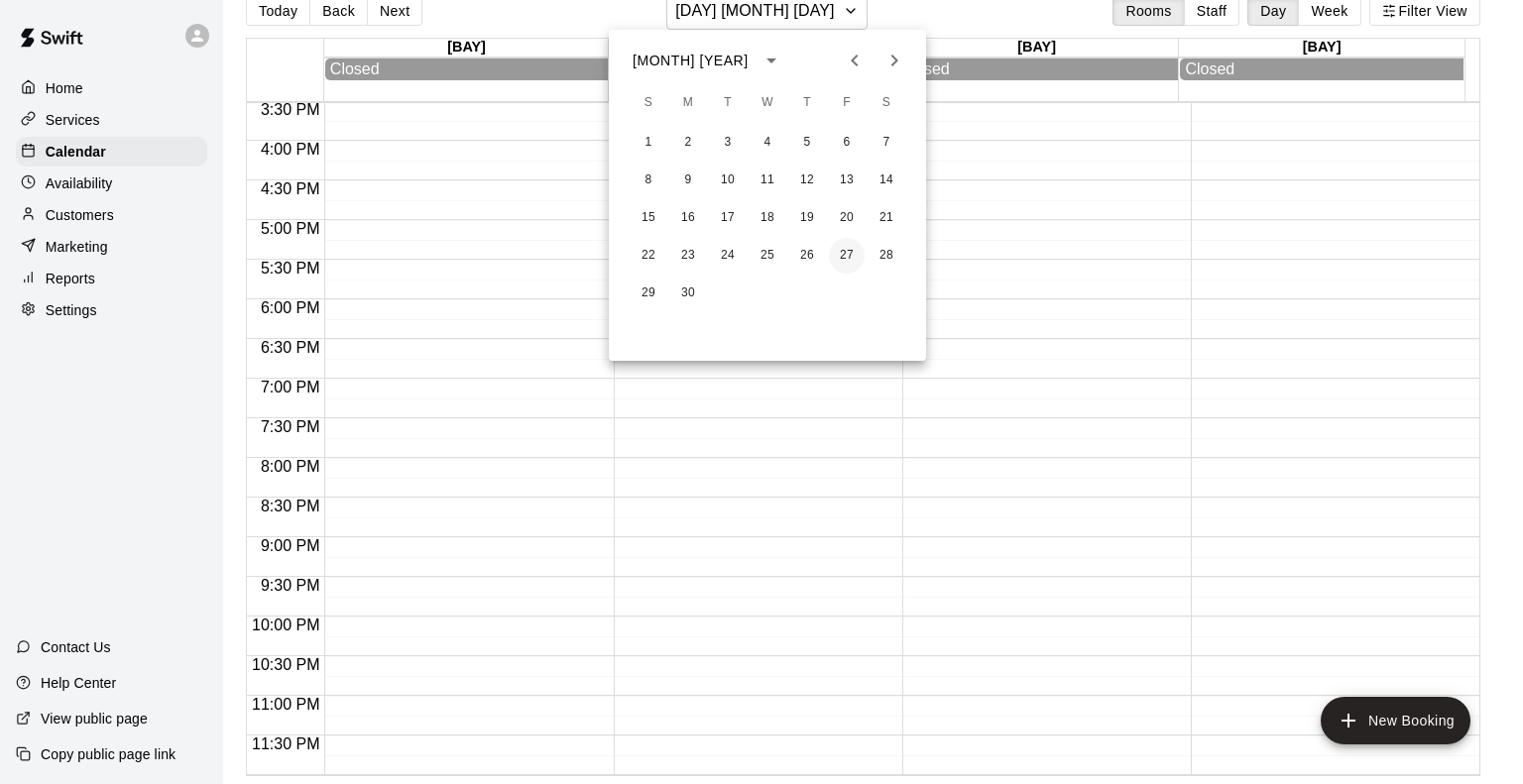 click on "27" at bounding box center (847, 256) 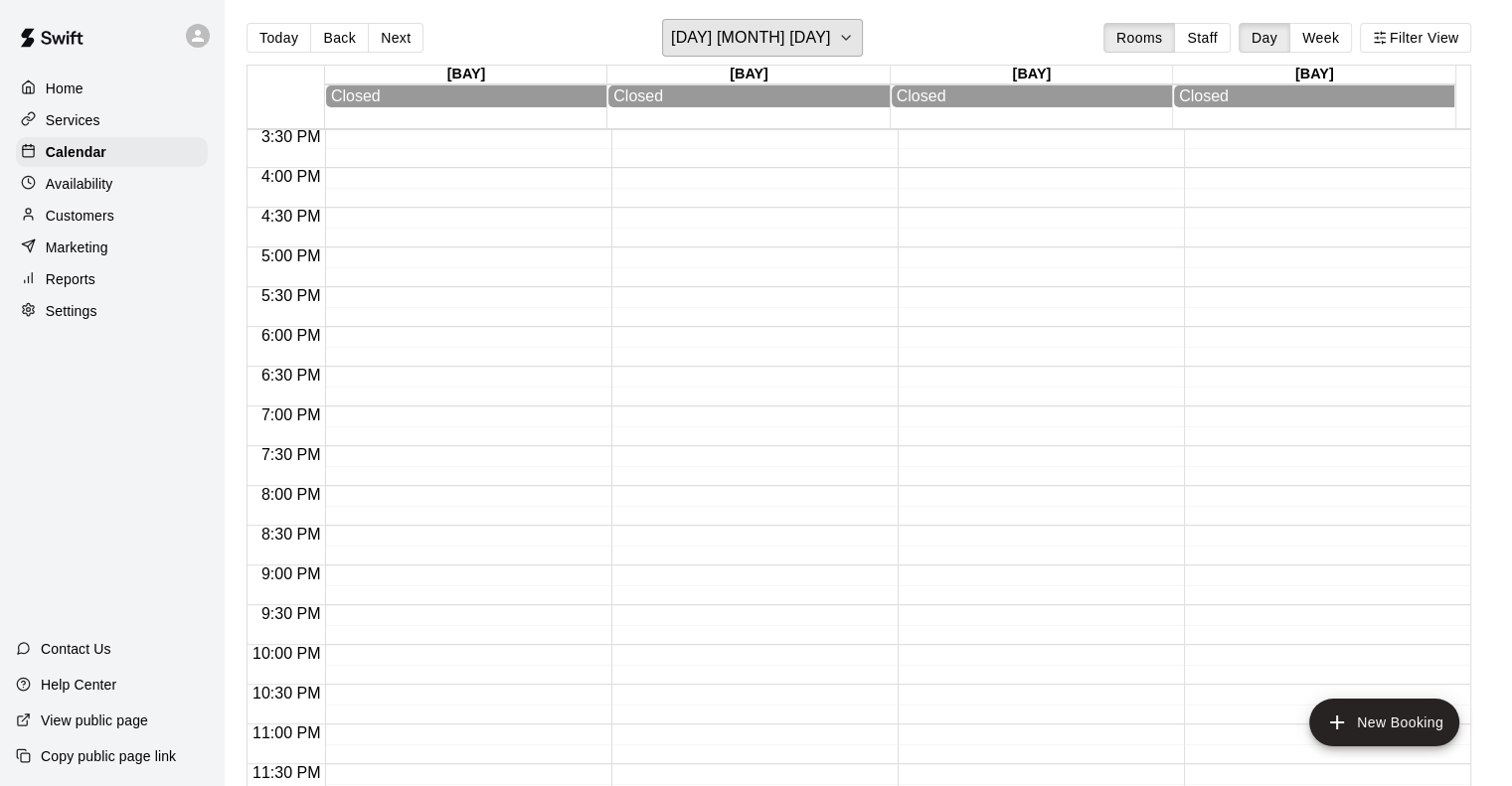 scroll, scrollTop: 0, scrollLeft: 0, axis: both 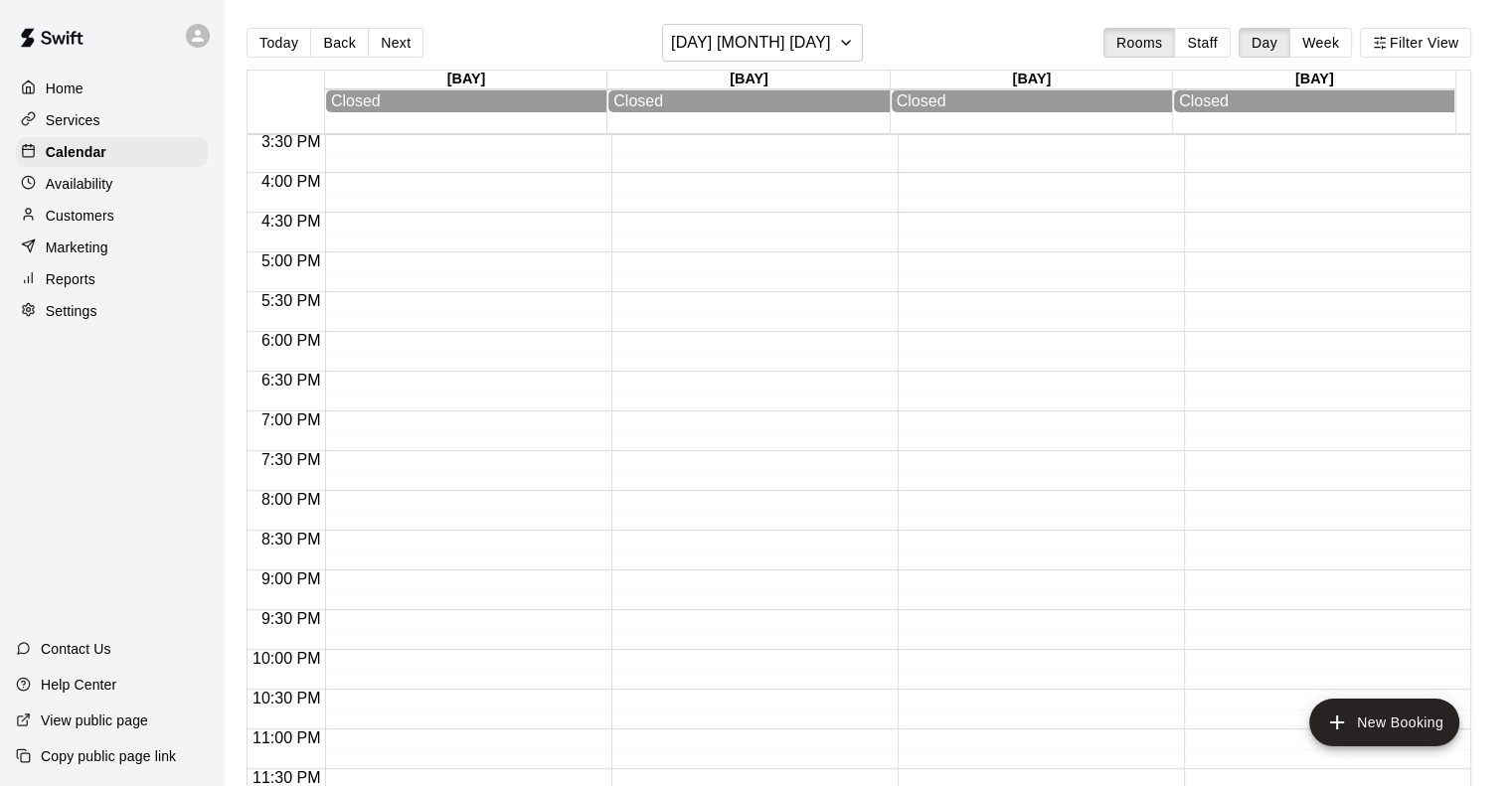 click on "Reports" at bounding box center [71, 279] 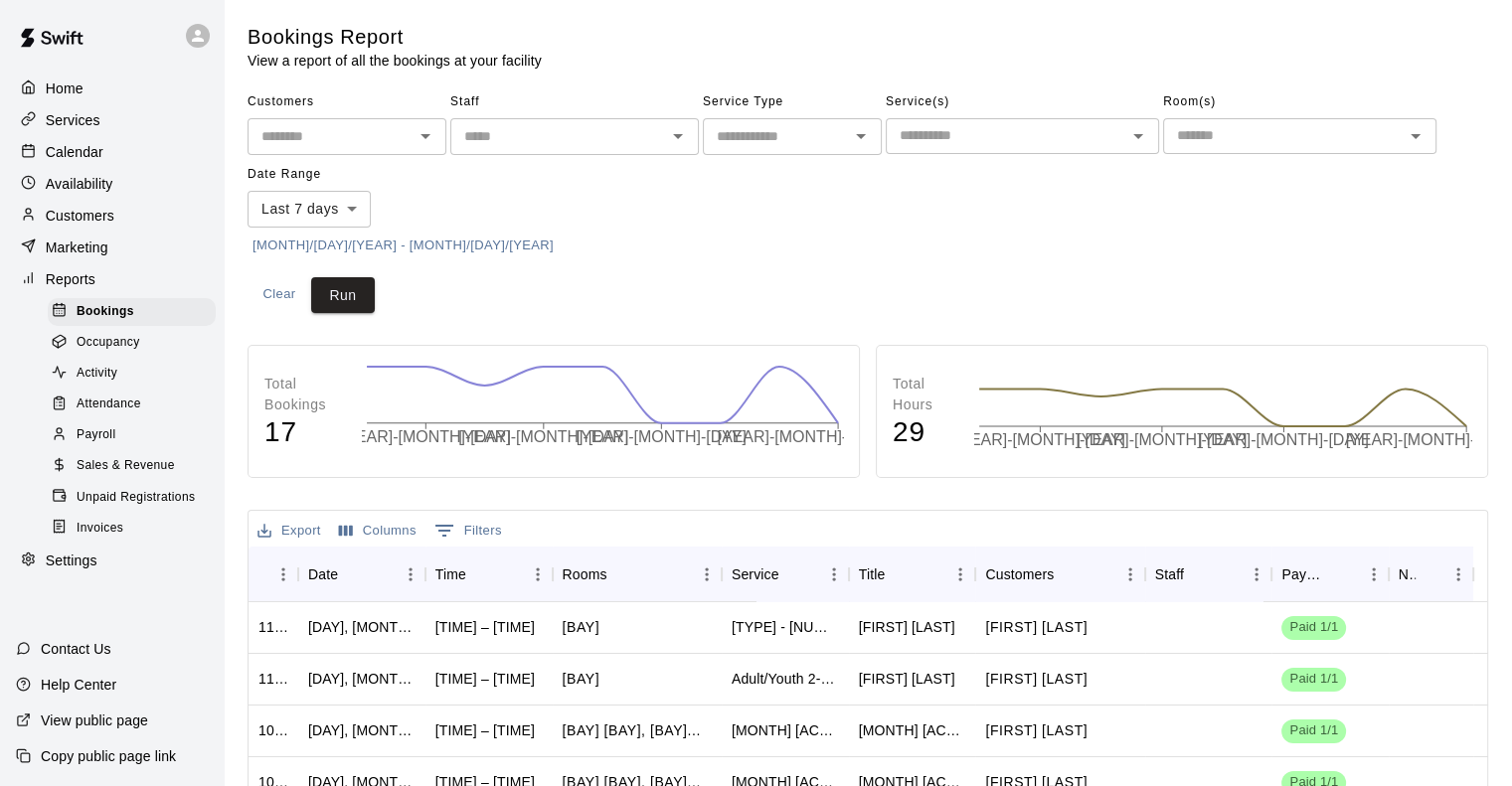 click on "Home Services Calendar Availability Customers Marketing Reports Bookings Occupancy Activity Attendance Payroll Sales & Revenue Unpaid Registrations Invoices Settings Contact Us Help Center View public page Copy public page link Bookings Report View a report of all the bookings at your facility Customers ​ Staff ​ Service Type ​ Service(s) ​ Room(s) ​ Date Range Last [NUMBER] days **** ​ [MONTH]/[DAY]/[YEAR] - [MONTH]/[DAY]/[YEAR] Clear Run Total Bookings [NUMBER] [YEAR]-[MONTH]-[DAY] [YEAR]-[MONTH]-[DAY] [YEAR]-[MONTH]-[DAY] [YEAR]-[MONTH]-[DAY] [YEAR]-[MONTH]-[DAY] Total Hours [NUMBER] [YEAR]-[MONTH]-[DAY] [YEAR]-[MONTH]-[DAY] [YEAR]-[MONTH]-[DAY] [YEAR]-[MONTH]-[DAY] [YEAR]-[MONTH]-[DAY] Export Columns [NUMBER] Filters ID Date Time Rooms Service Title Customers Staff Payment Notes [ID] [DAY], [MONTH] [DAY], [YEAR] [TIME] – [TIME] [BAY] [TYPE] - [NUMBER] Hour Lesson [FIRST] [LAST] [FIRST] [LAST] Paid [NUMBER]/[NUMBER] [ID] [DAY], [MONTH] [DAY], [YEAR] [TIME] – [TIME] [BAY] [TYPE] - [PERSON] Lesson [FIRST] [LAST] [FIRST] [LAST] Paid [NUMBER]/[NUMBER] [ID] [MONTH] [DAY], [YEAR] [TIME] – [TIME] [BAY], [BAY]... [ACTIVITY] - [AGE] Year Olds - [TIME]-[TIME] [FIRST] [LAST] Paid [NUMBER]/[NUMBER] [ID]" at bounding box center (756, 606) 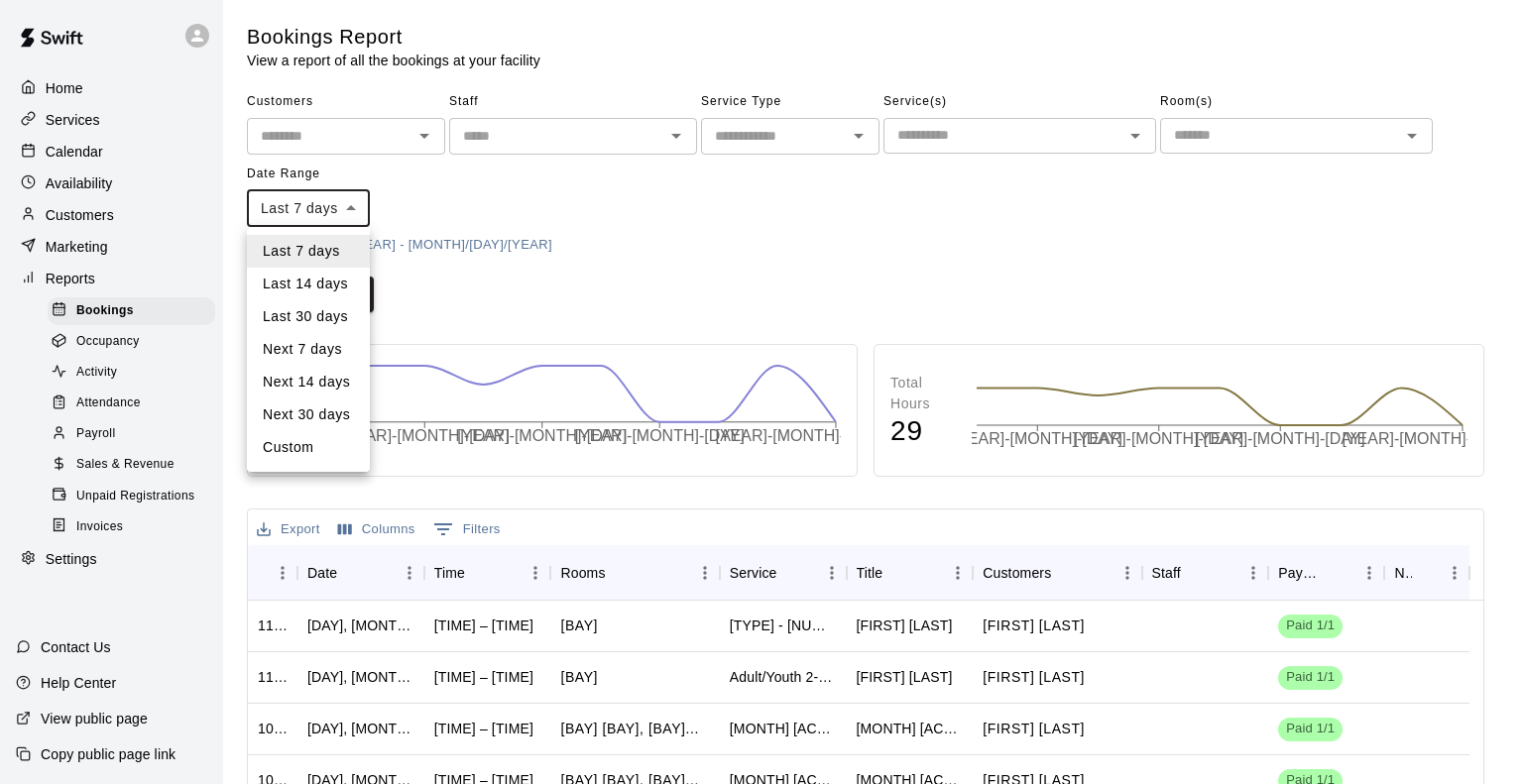 click on "Custom" at bounding box center (308, 447) 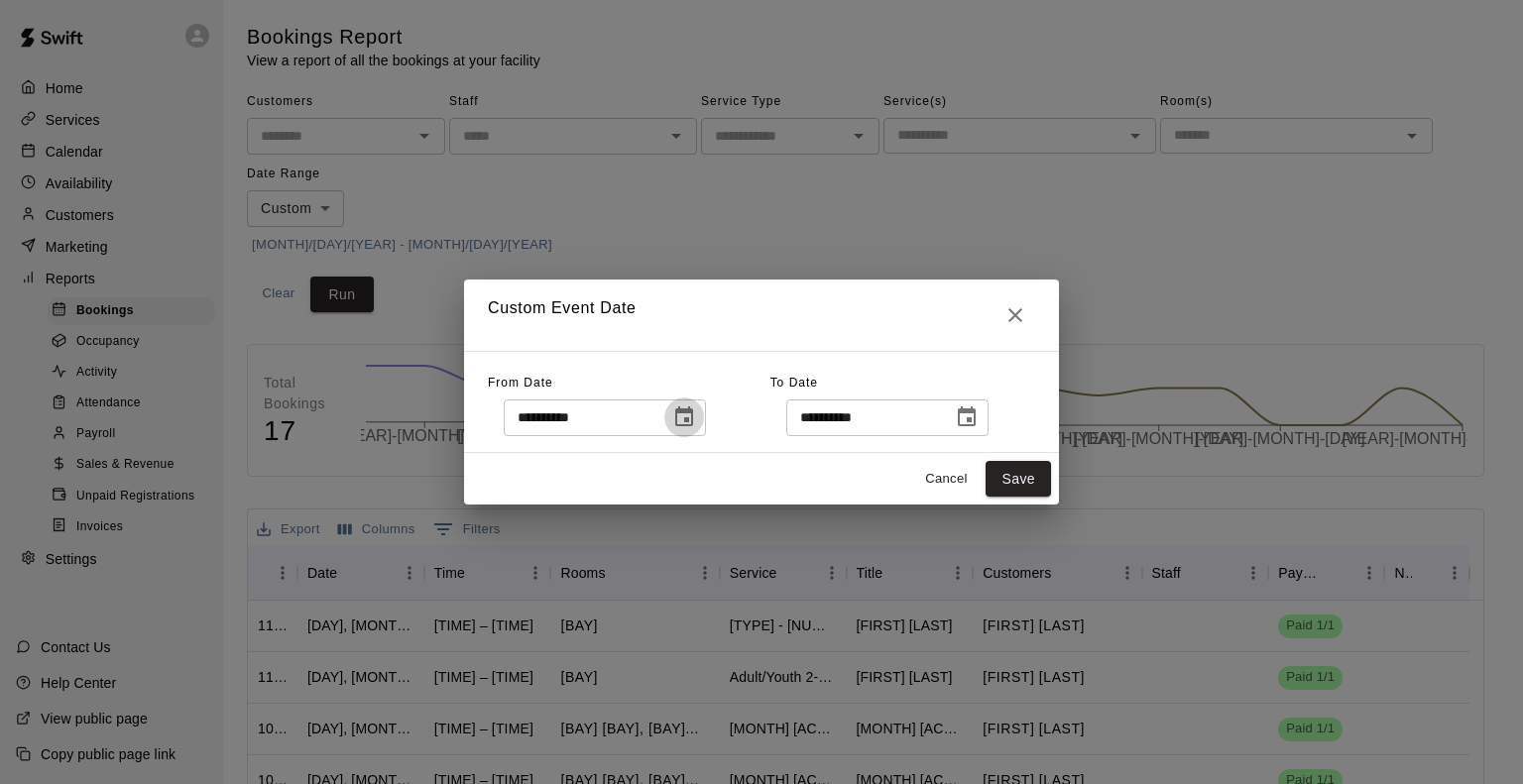 click 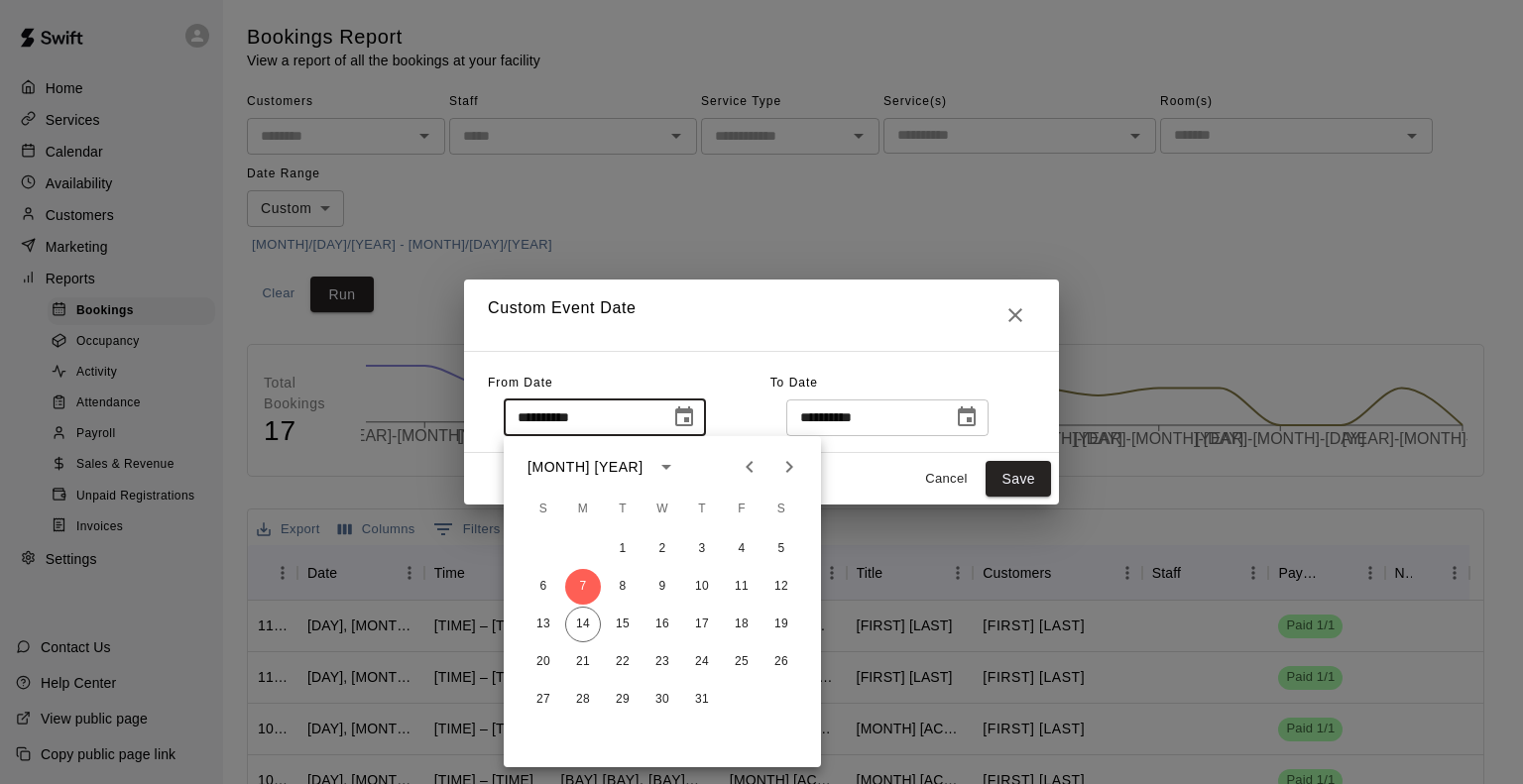 click 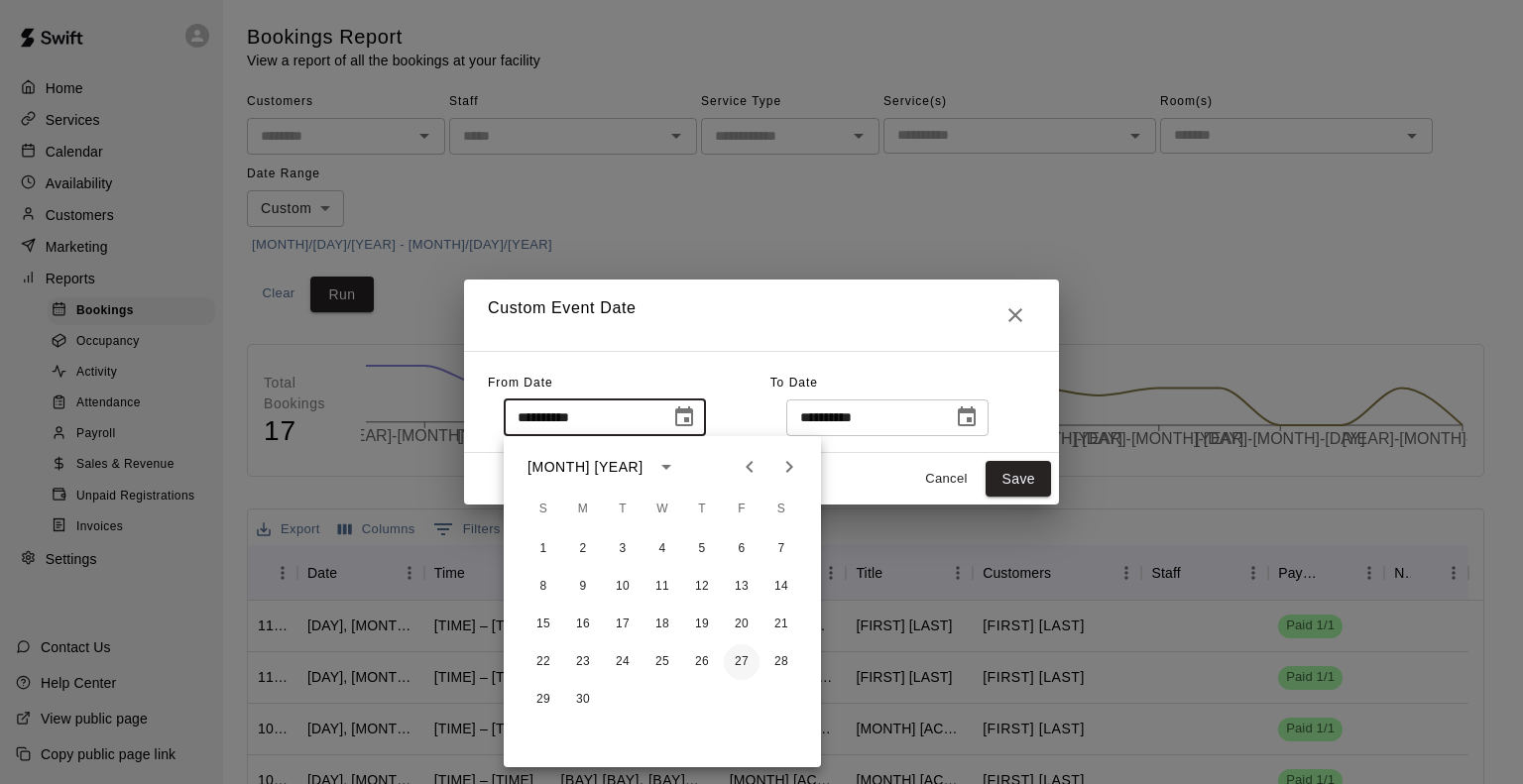 click on "27" at bounding box center [742, 662] 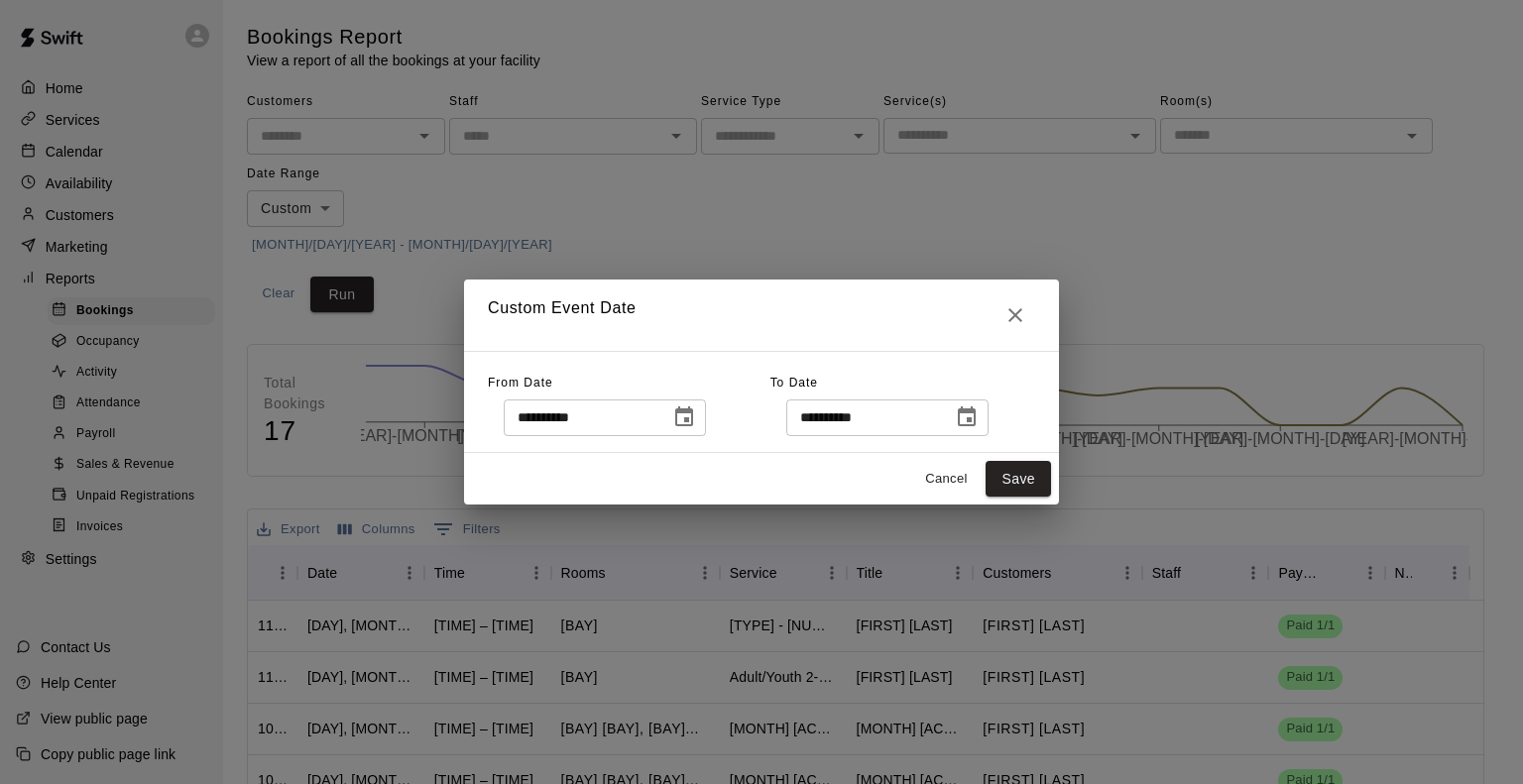 type on "**********" 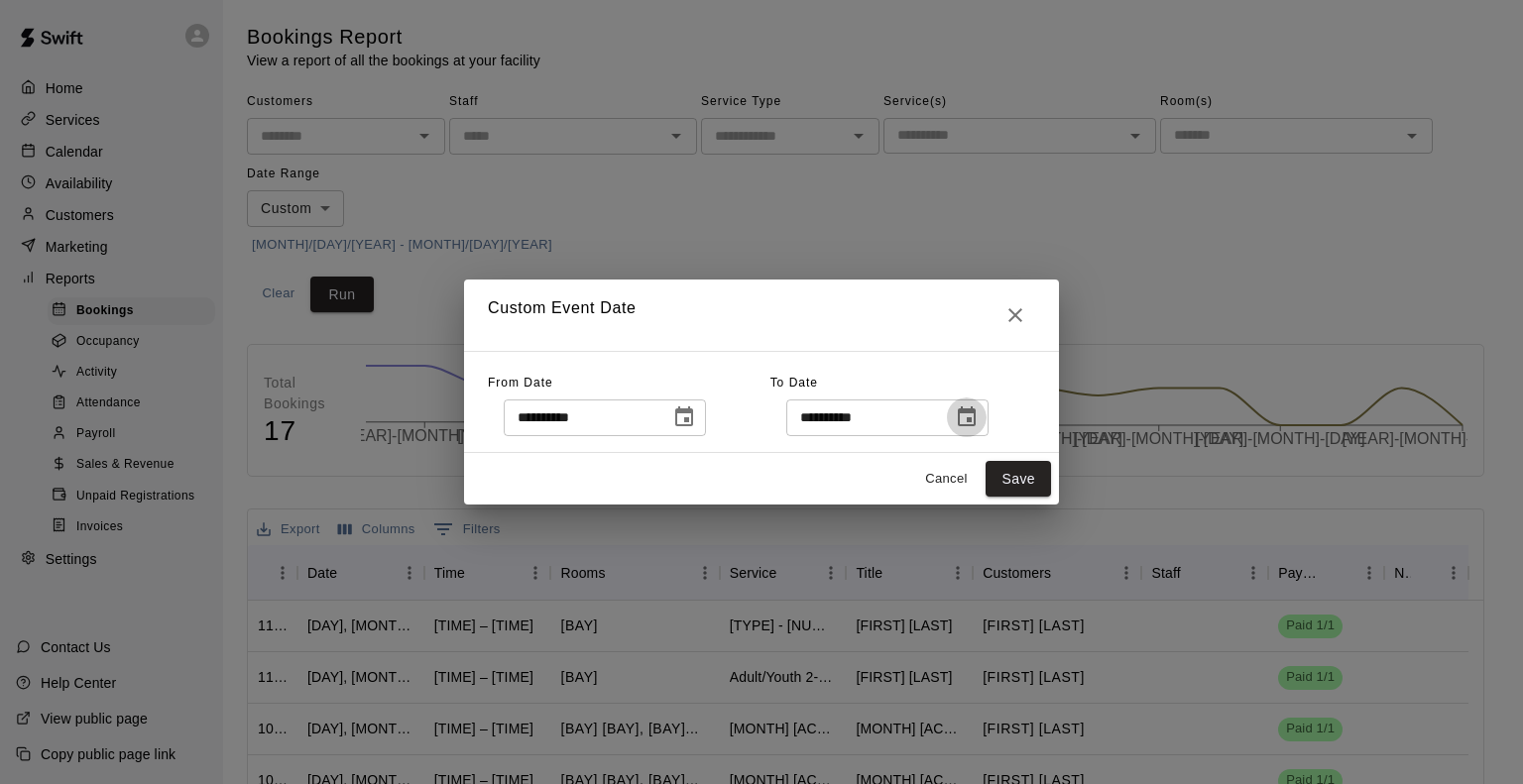 click 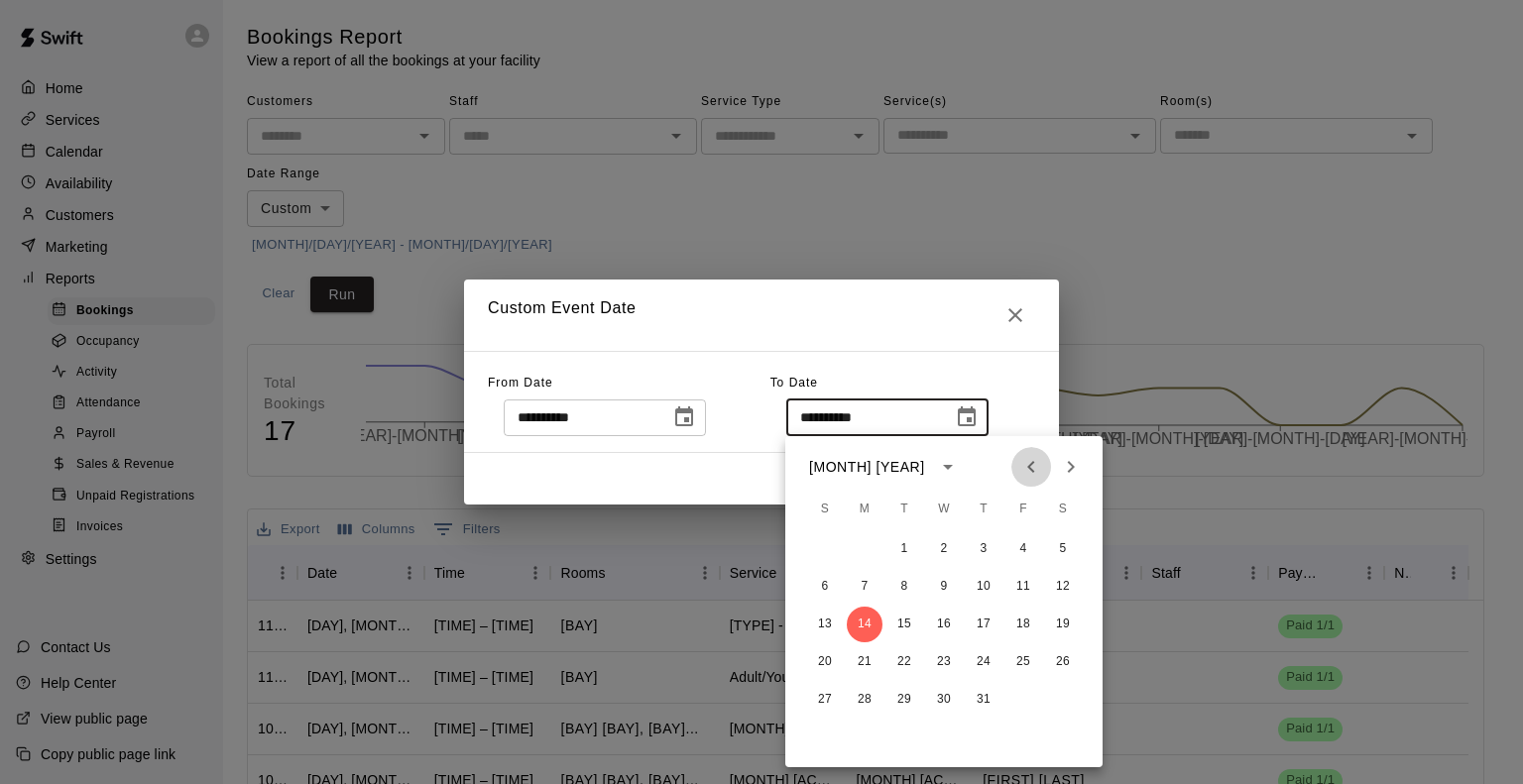 click 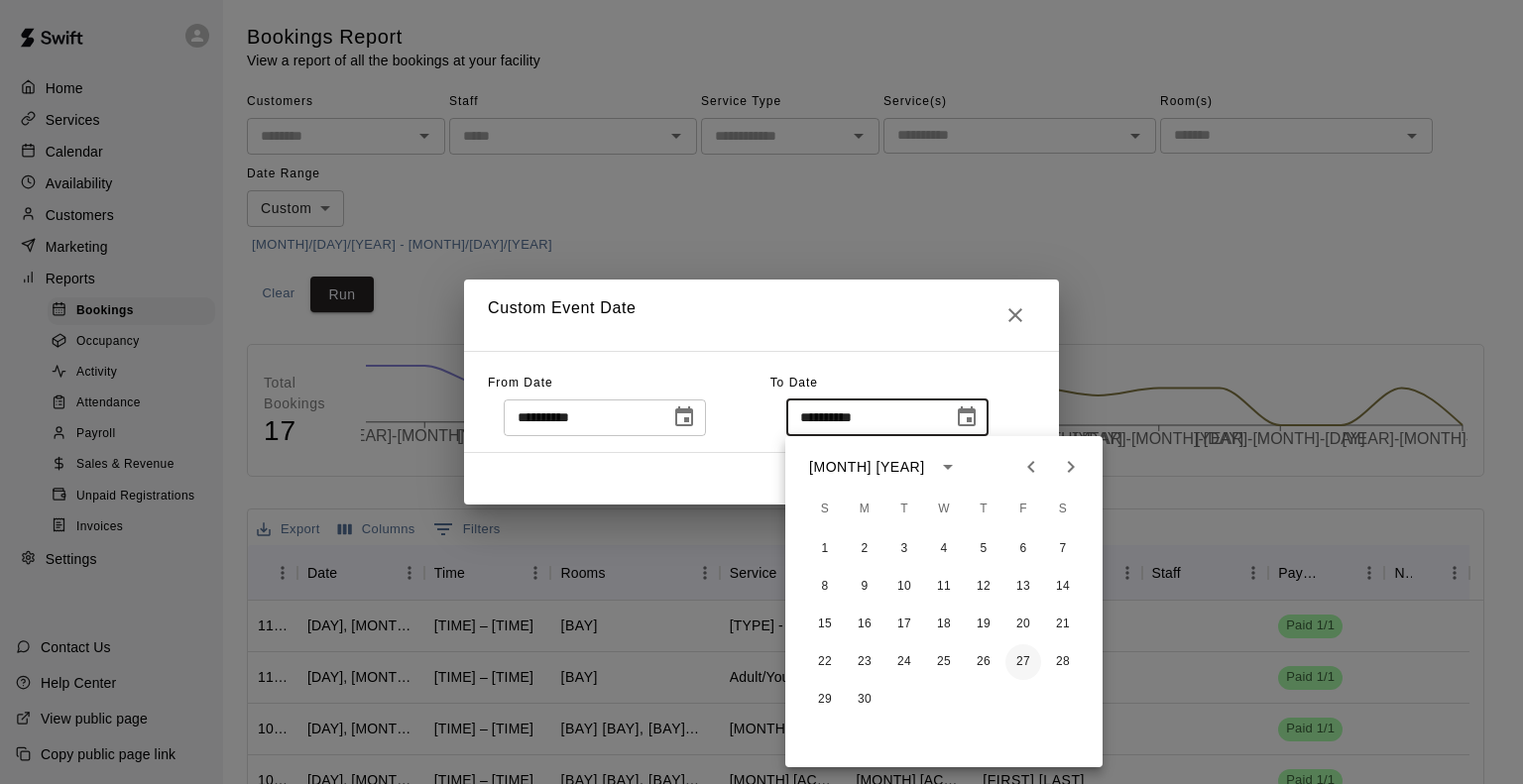 click on "27" at bounding box center (1023, 662) 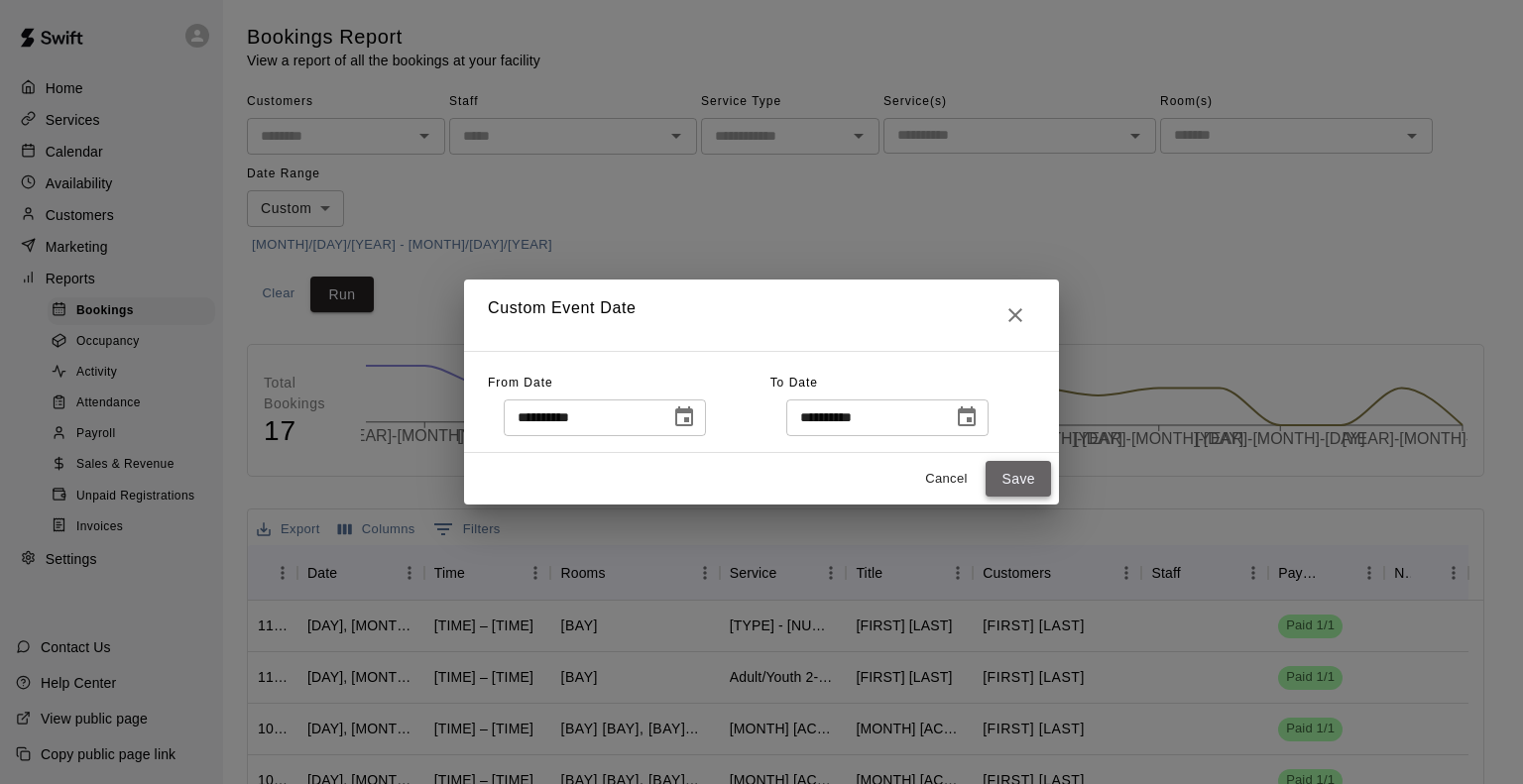 click on "Save" at bounding box center (1018, 479) 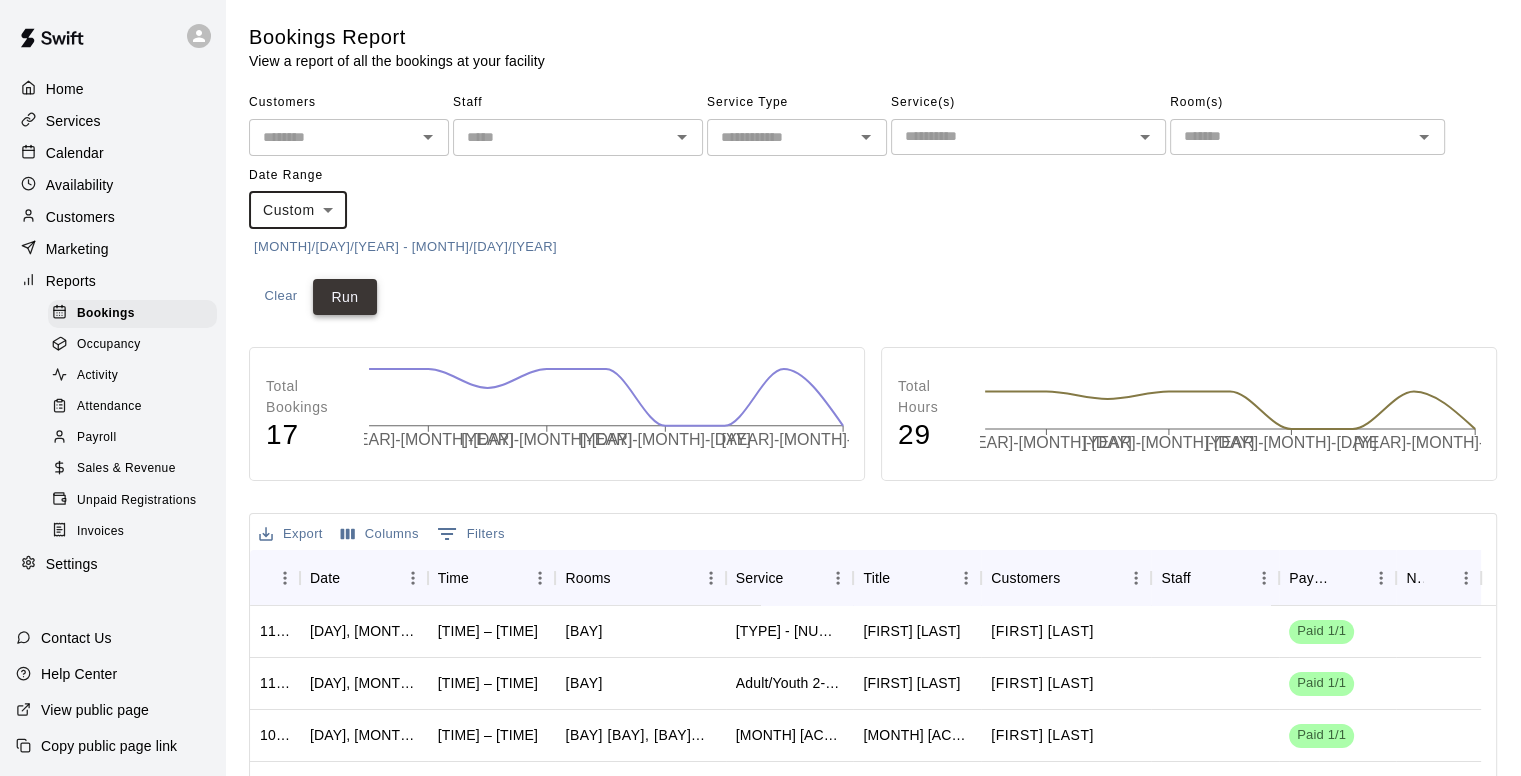 click on "Run" at bounding box center [345, 297] 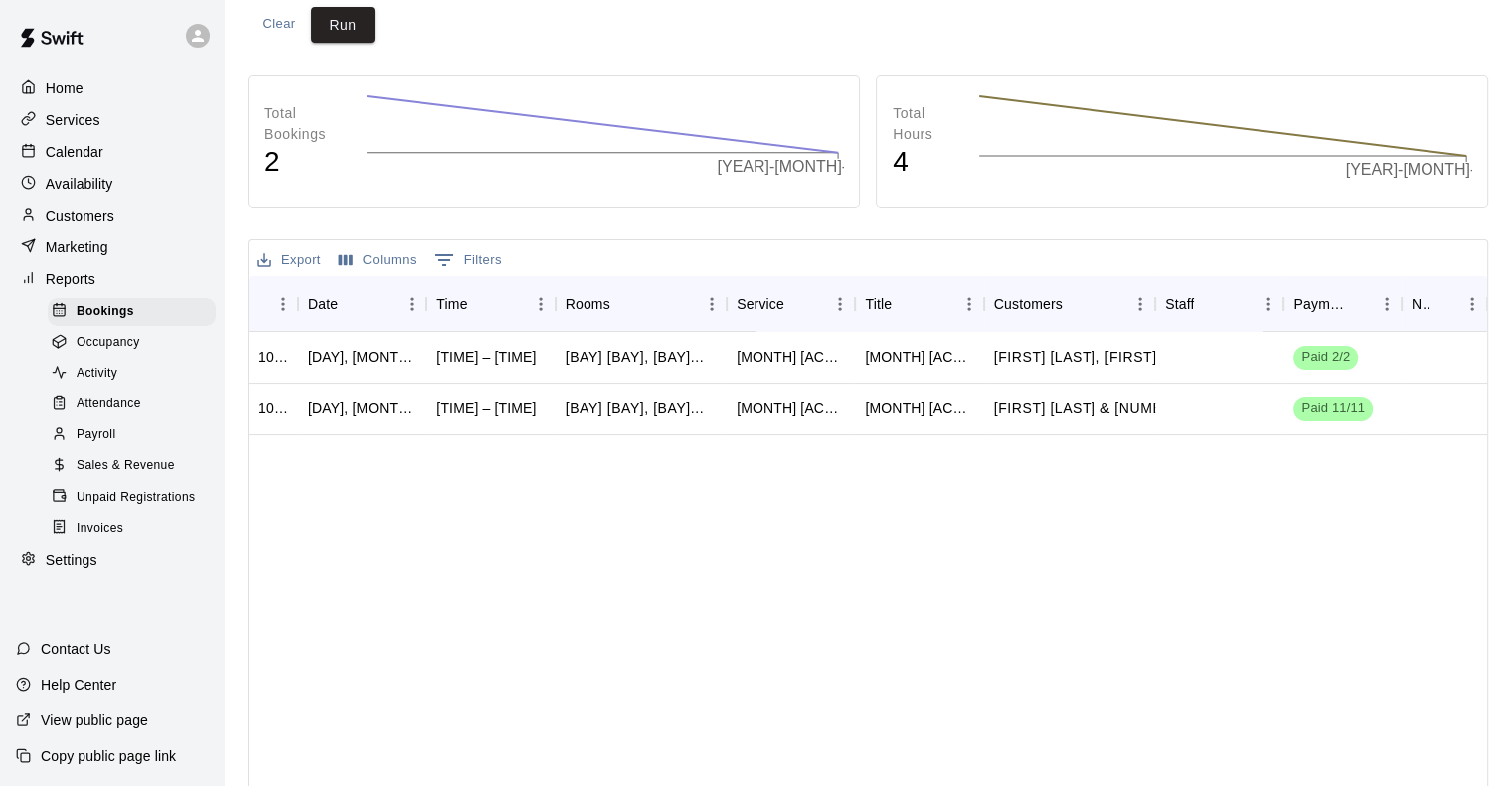 scroll, scrollTop: 298, scrollLeft: 0, axis: vertical 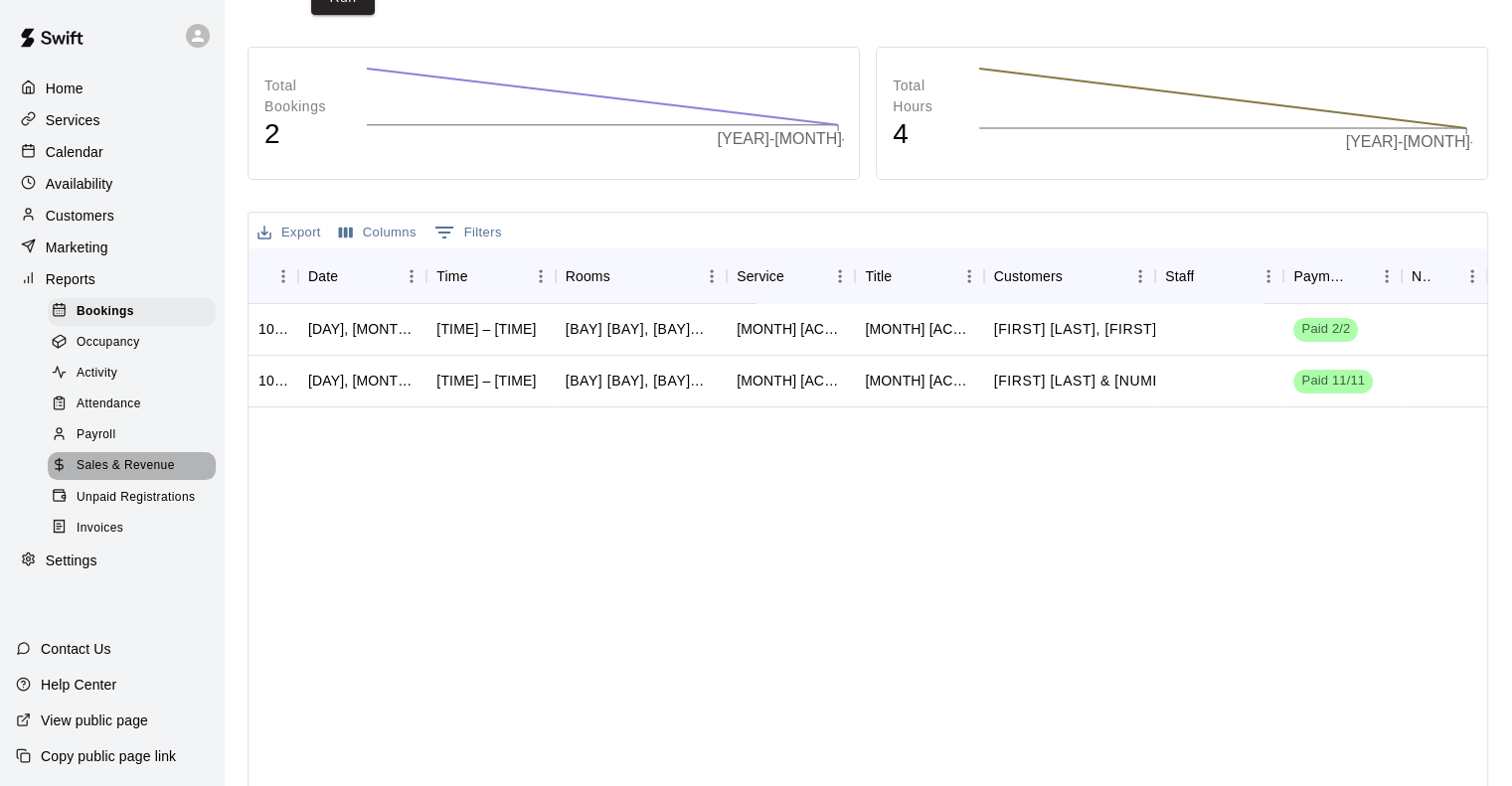 click on "Sales & Revenue" at bounding box center (125, 466) 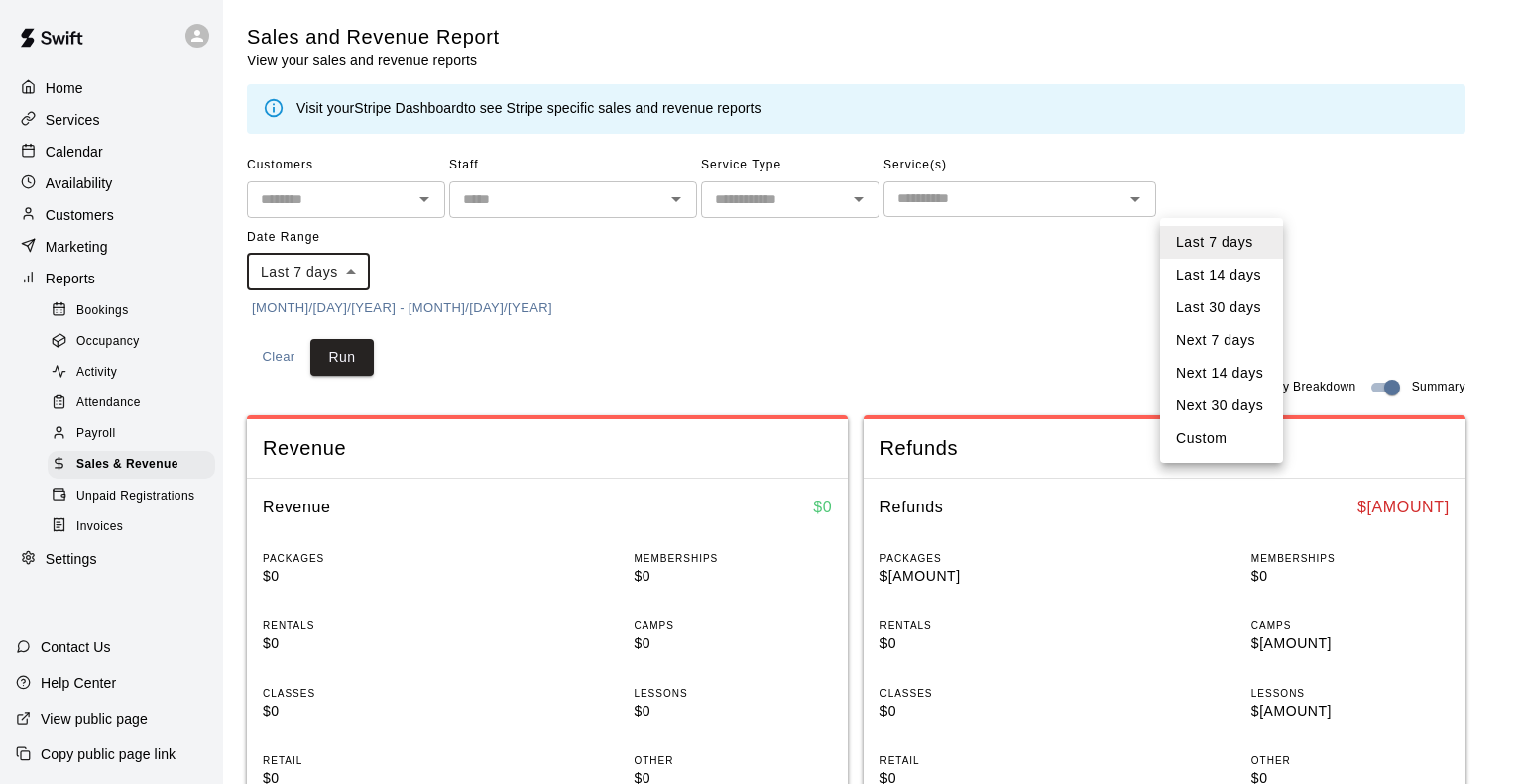 click on "Customers ​ Staff ​ Service Type ​ Service(s) ​ Date Range Last [NUMBER] days **** ​ [MONTH]/[DAY]/[YEAR] - [MONTH]/[DAY]/[YEAR] Clear Run Category Breakdown Summary   Revenue Revenue $ [AMOUNT] PACKAGES $[AMOUNT] MEMBERSHIPS $ [AMOUNT] RENTALS $ [AMOUNT] CAMPS $ [AMOUNT] CLASSES $ [AMOUNT] LESSONS $ [AMOUNT] RETAIL $ [AMOUNT] OTHER $ [AMOUNT]   RefundsRefunds $ [AMOUNT] PACKAGES $[AMOUNT] MEMBERSHIPS $ [AMOUNT] RENTALS $ [AMOUNT] CAMPS $[AMOUNT] CLASSES $ [AMOUNT] LESSONS $[AMOUNT] RETAIL $ [AMOUNT] OTHER $ [AMOUNT] Export Columns [NUMBER] Filters InvoiceId Date Service Name Revenue Category Payment Method Type Stripe Payment Id Coupon Status Subtotal [ID] [MONTH] [DAY], [YEAR], [TIME] [AM/PM] [AGE] Years Old - [DAY] [FIRST] [LAST] Camps CARD REFUND [PII] N/A Paid $[AMOUNT]" at bounding box center [762, 777] 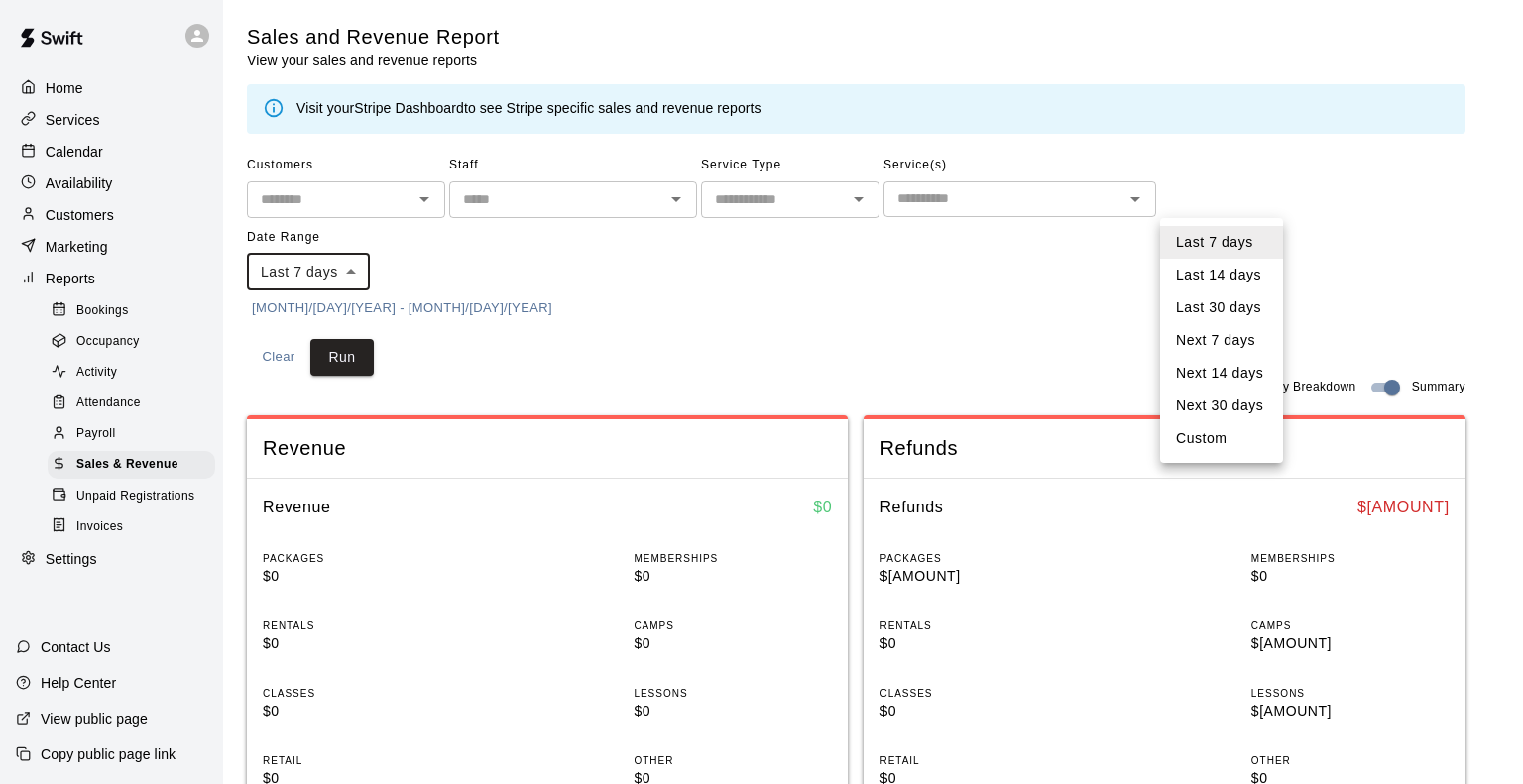 click on "Custom" at bounding box center (1222, 438) 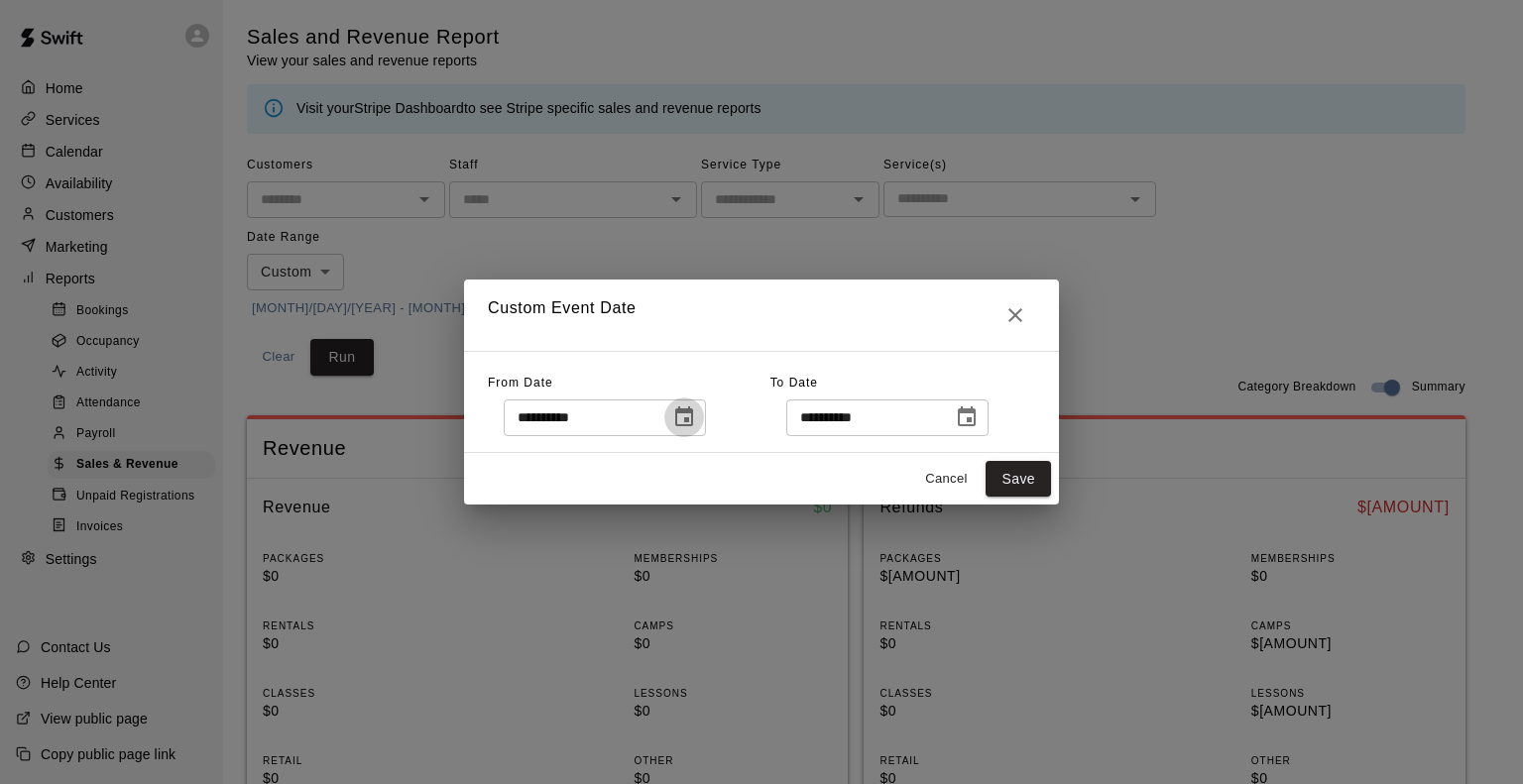 click 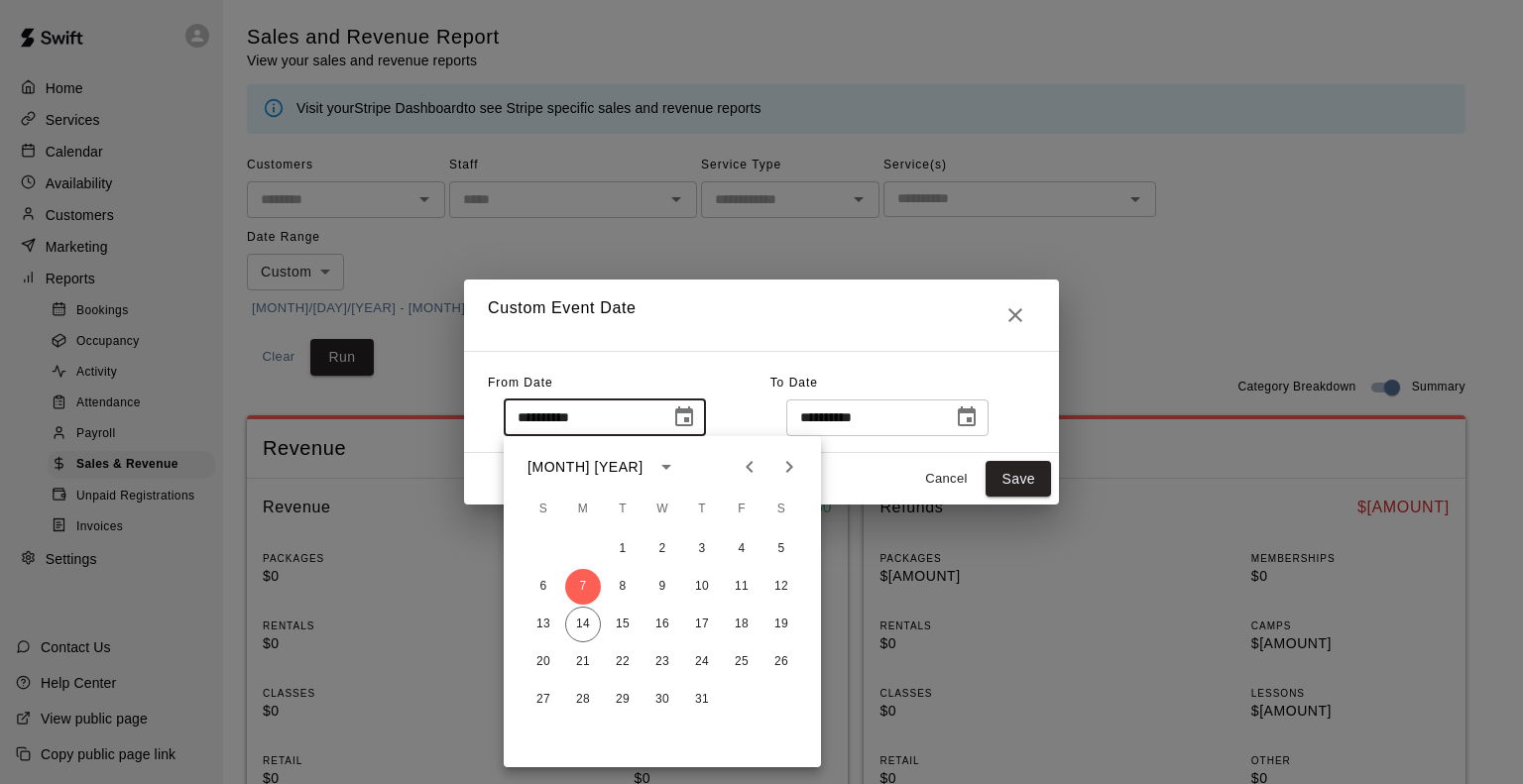 click 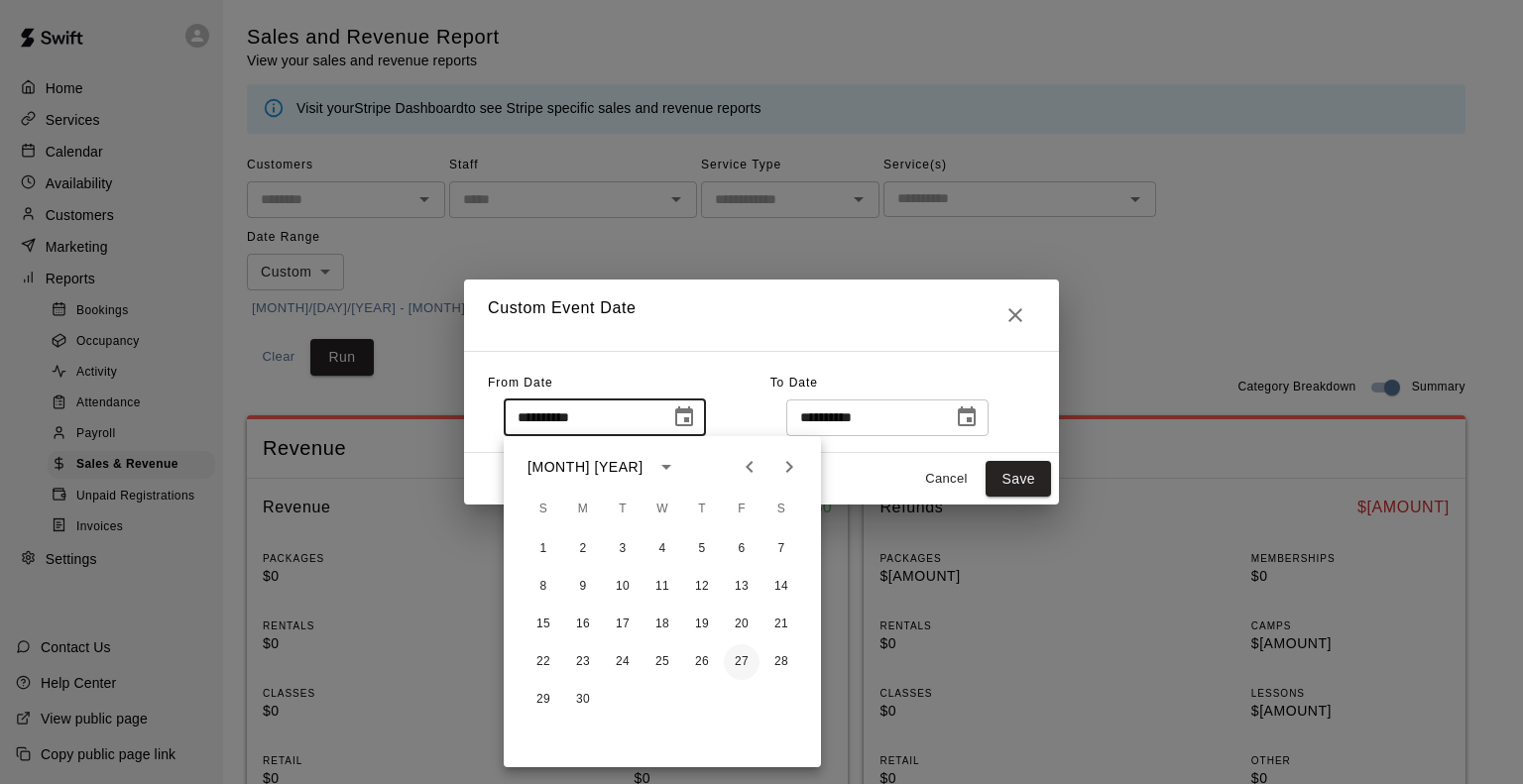click on "27" at bounding box center [742, 662] 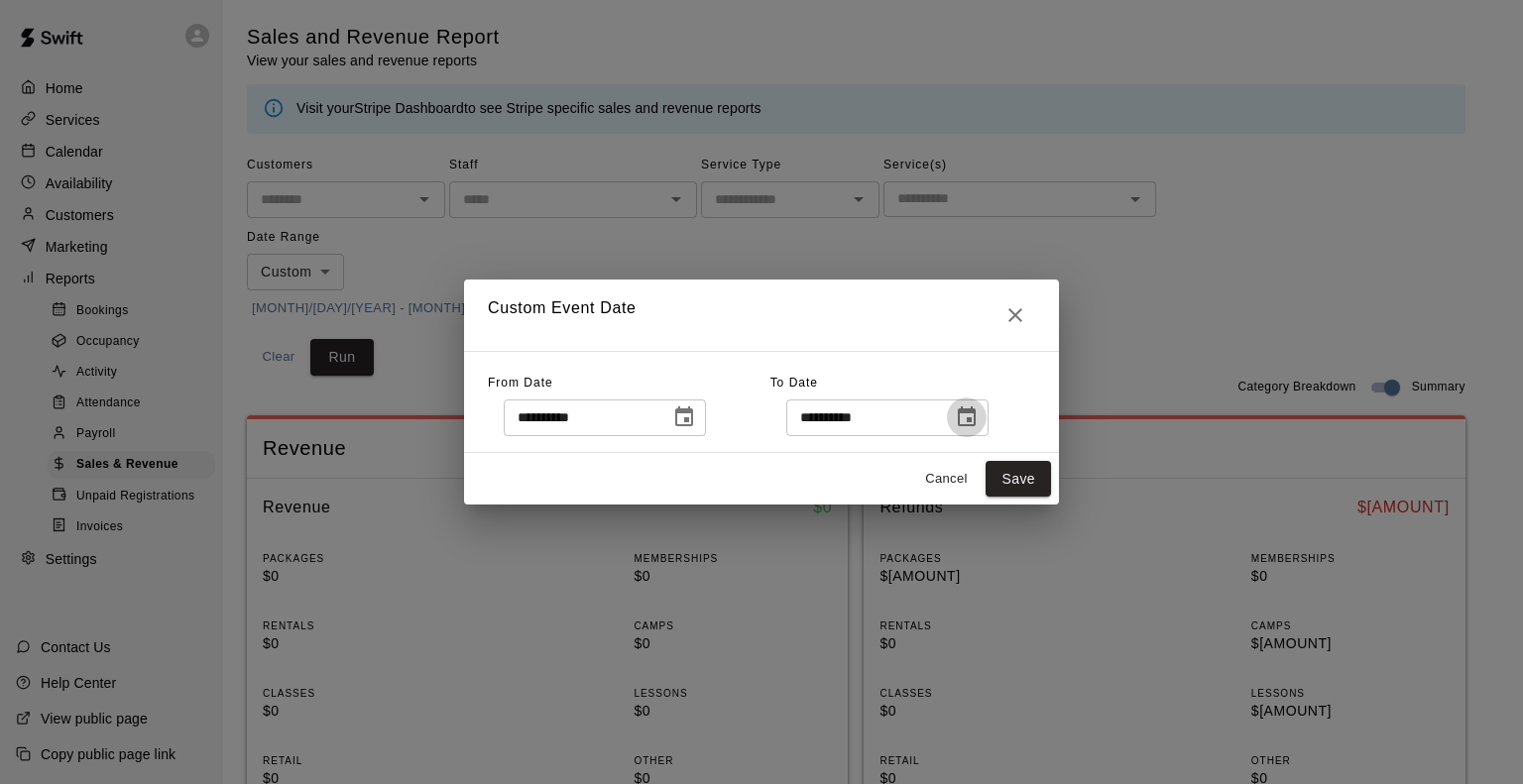 click 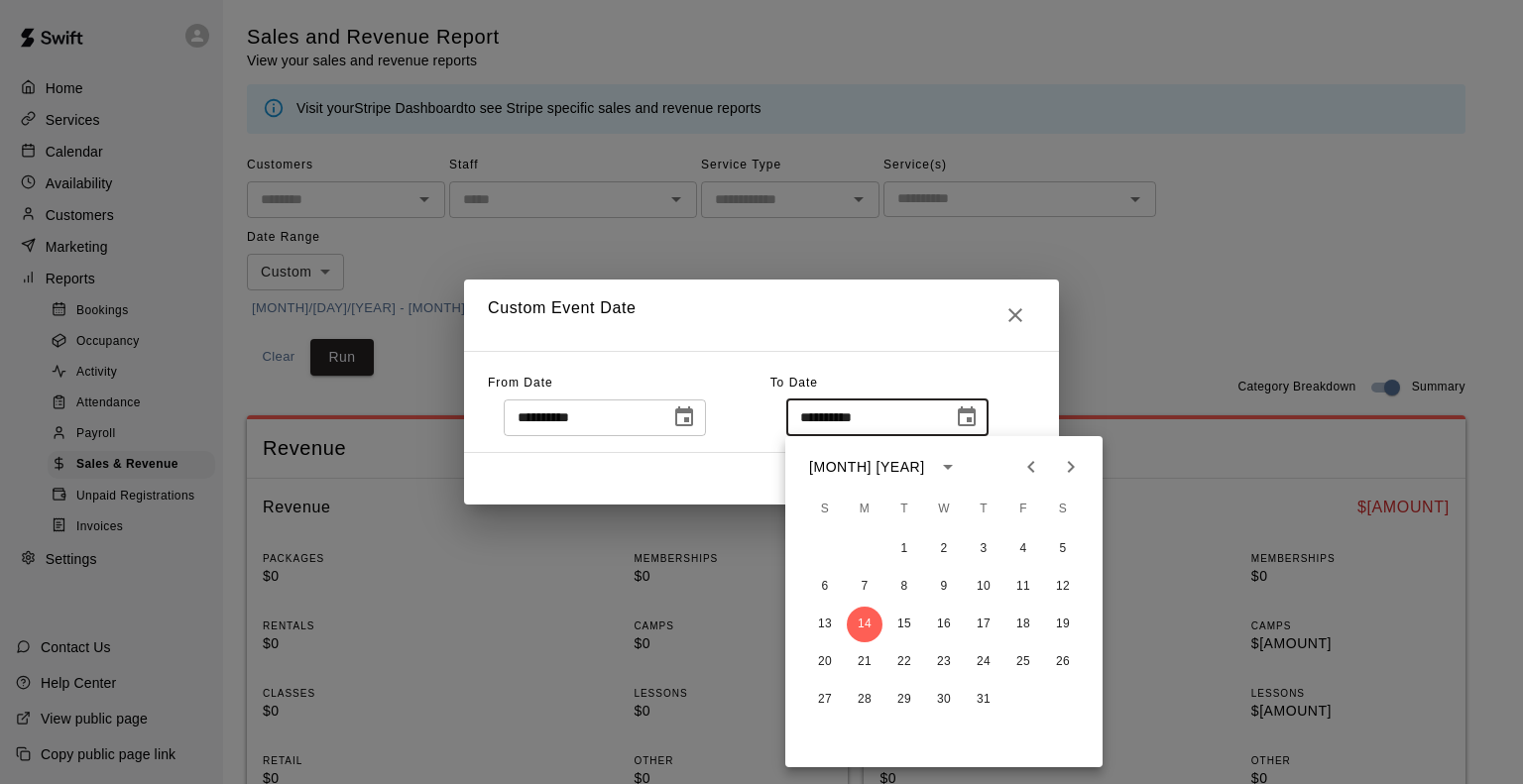 click 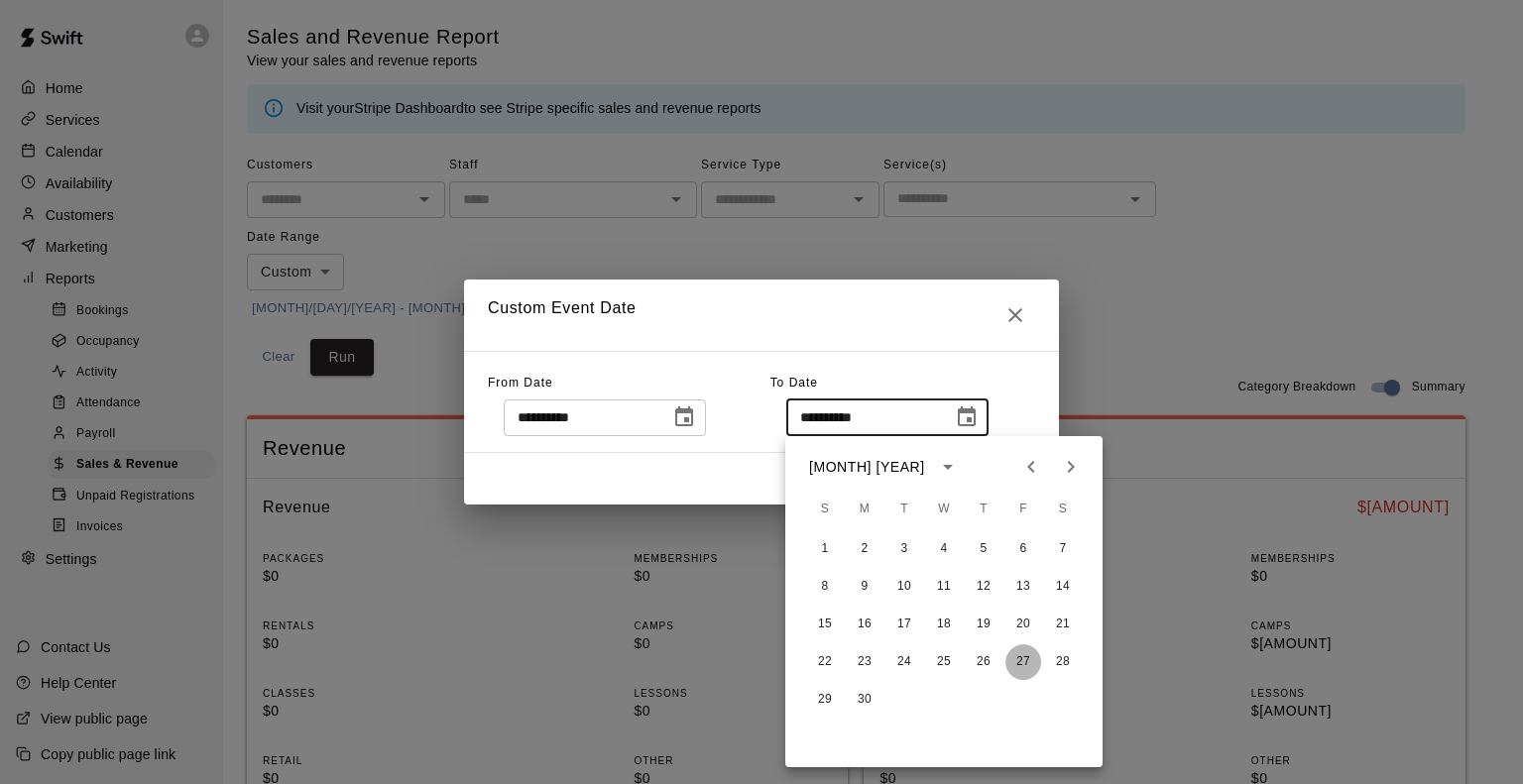 click on "27" at bounding box center [1023, 662] 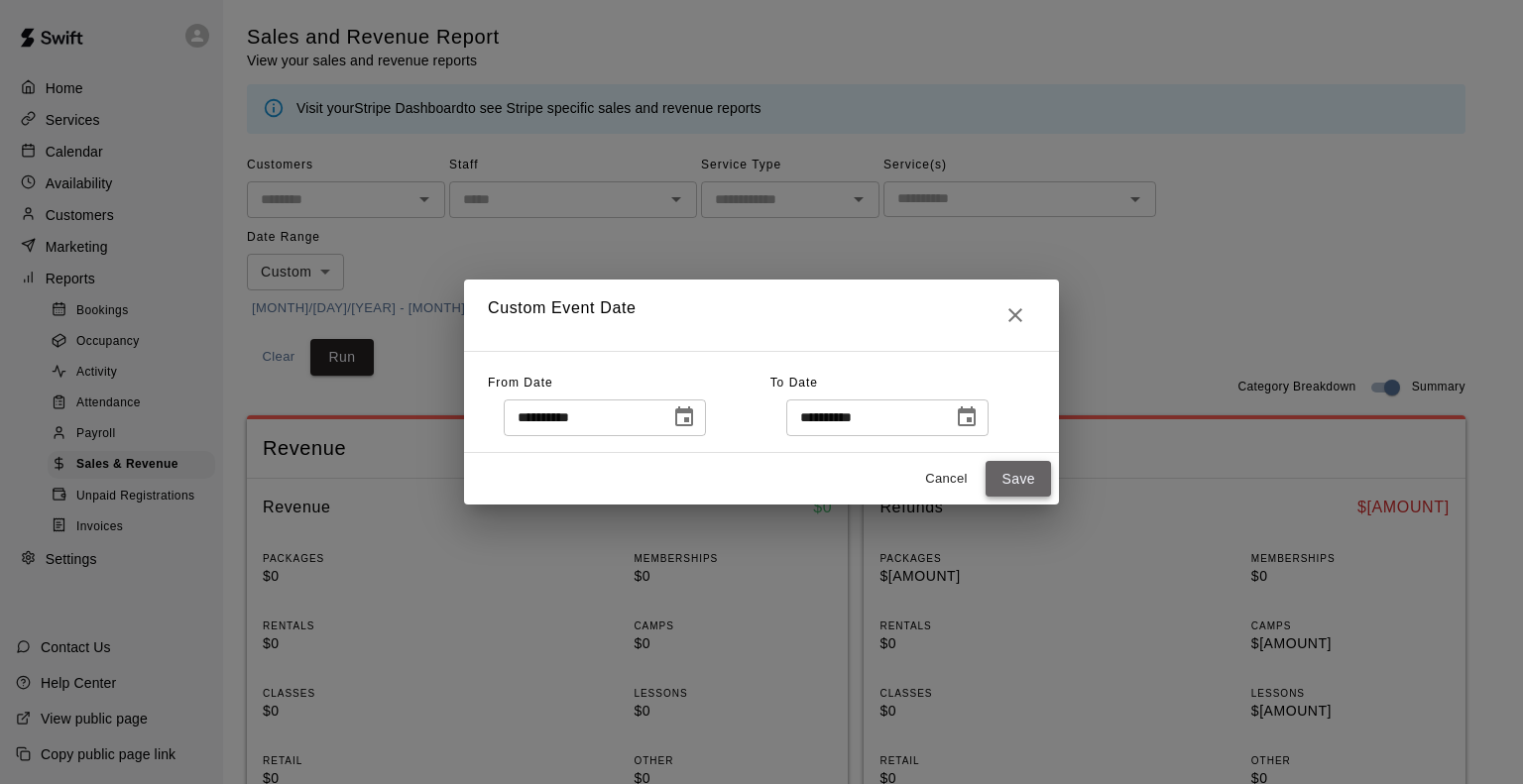 click on "Save" at bounding box center (1018, 479) 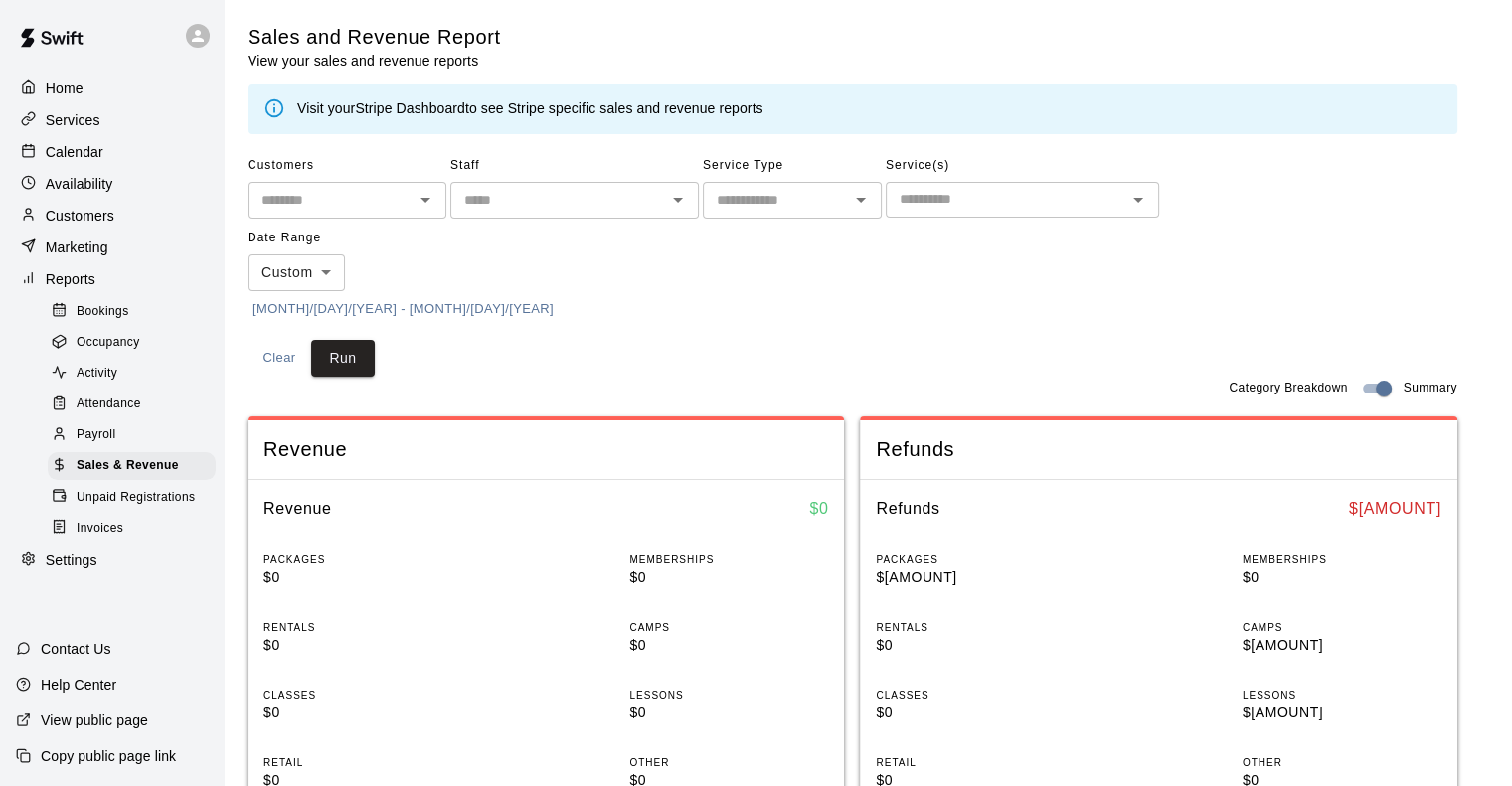 click on "Customers ​ Staff ​ Service Type ​ Service(s) ​ Date Range Custom ****** ​ [MONTH]/[DAY]/[YEAR] - [MONTH]/[DAY]/[YEAR] Clear Run" at bounding box center (852, 263) 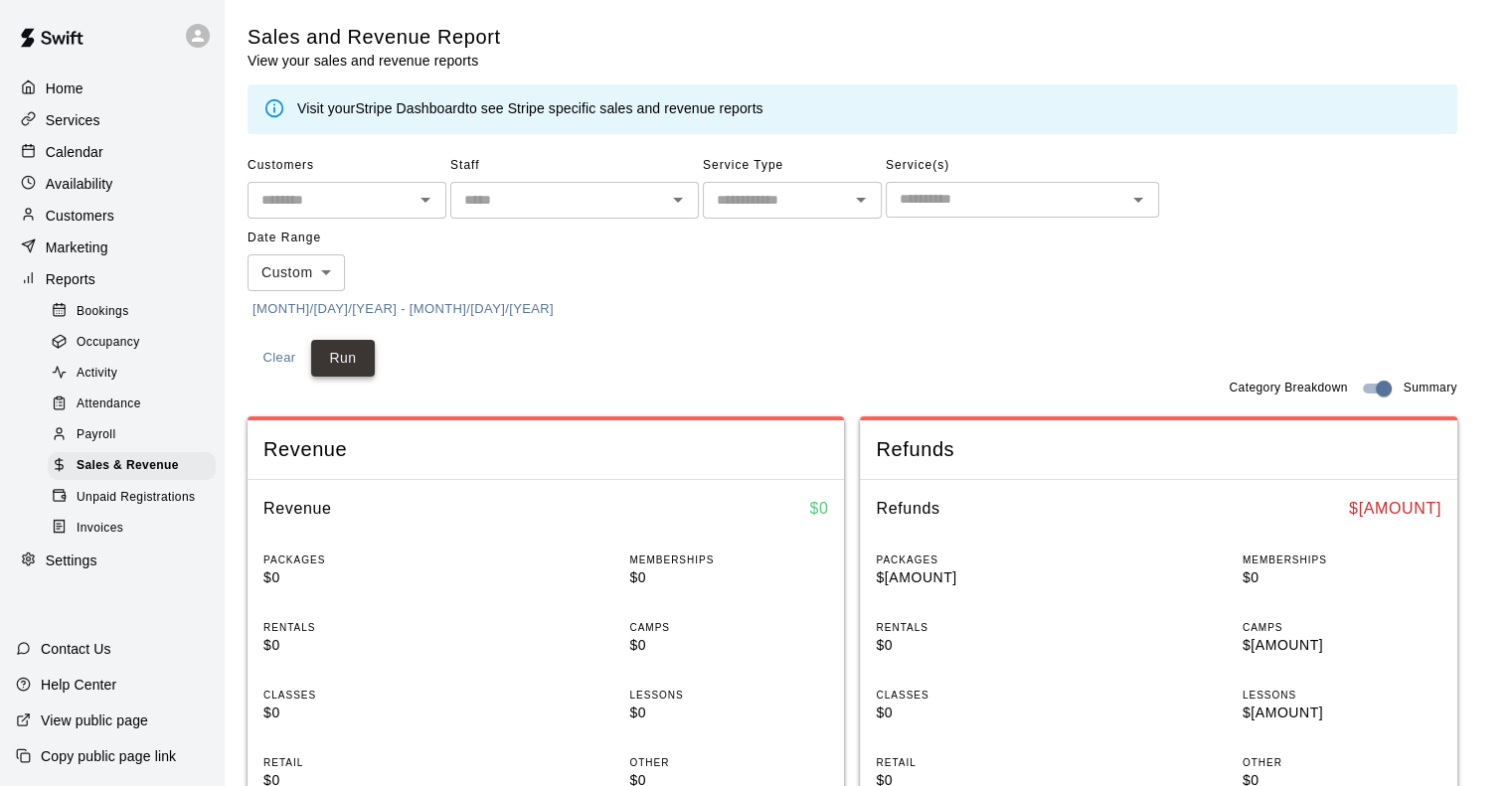 click on "Run" at bounding box center (343, 358) 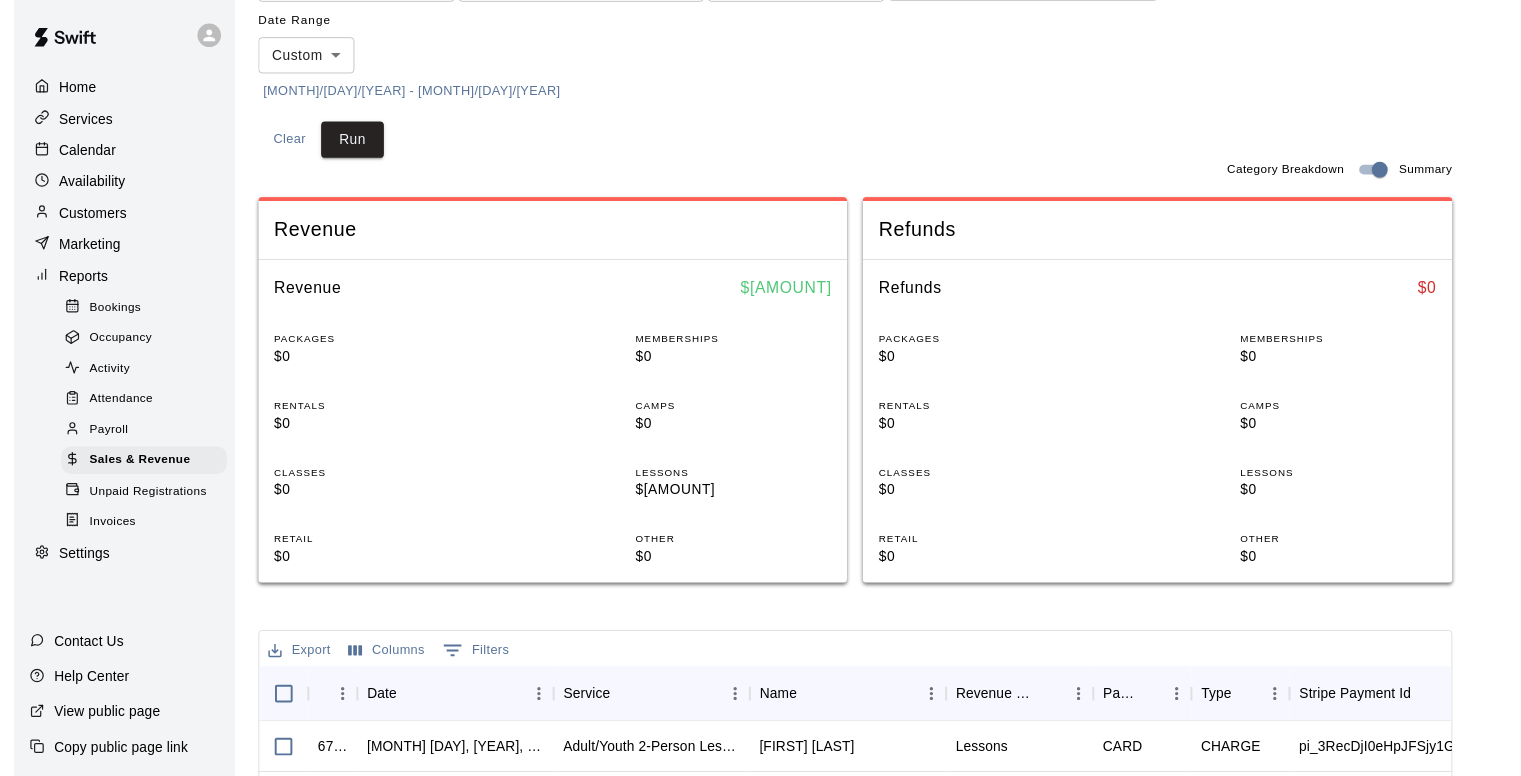 scroll, scrollTop: 0, scrollLeft: 0, axis: both 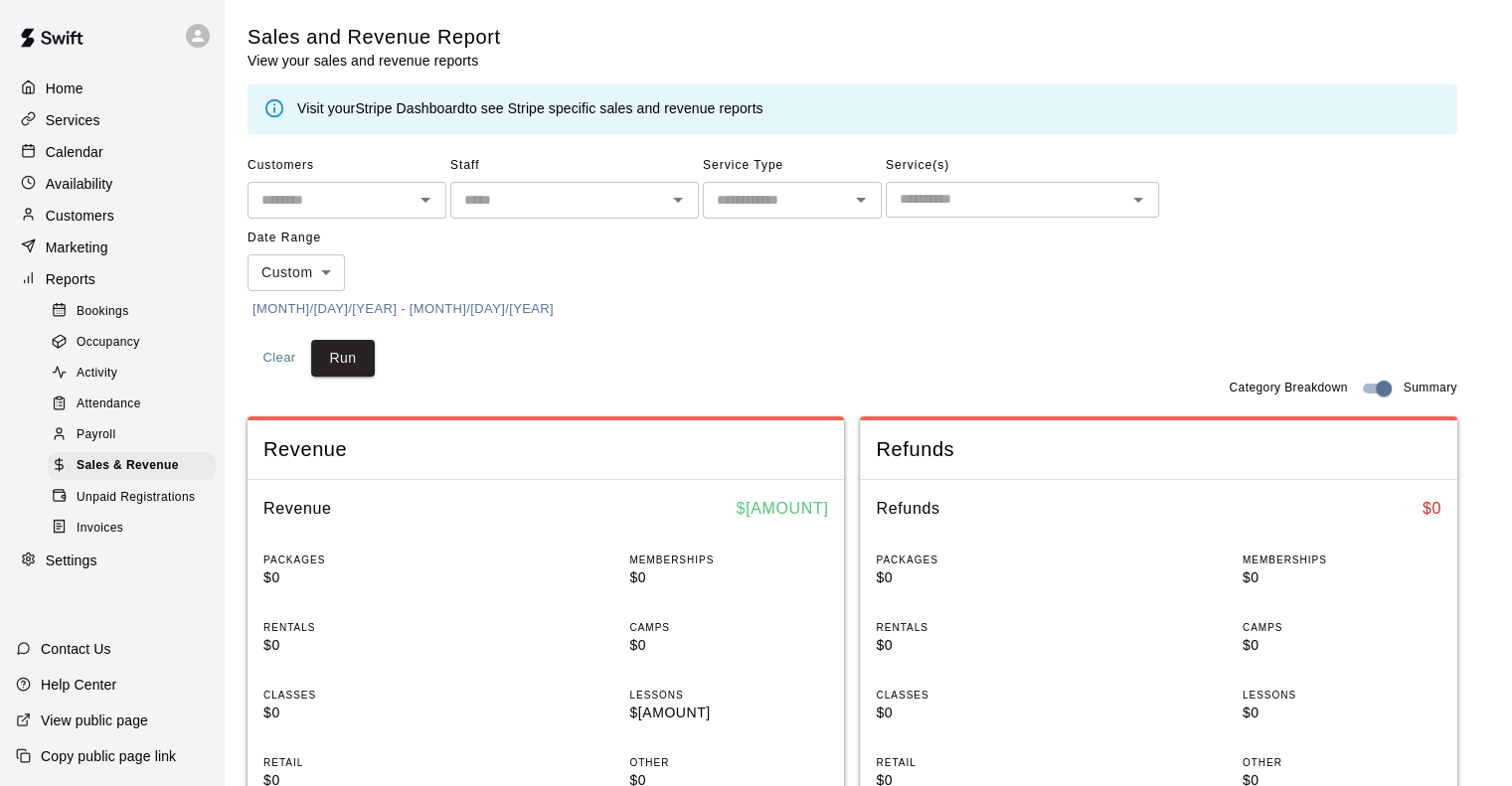 click on "Payroll" at bounding box center (95, 435) 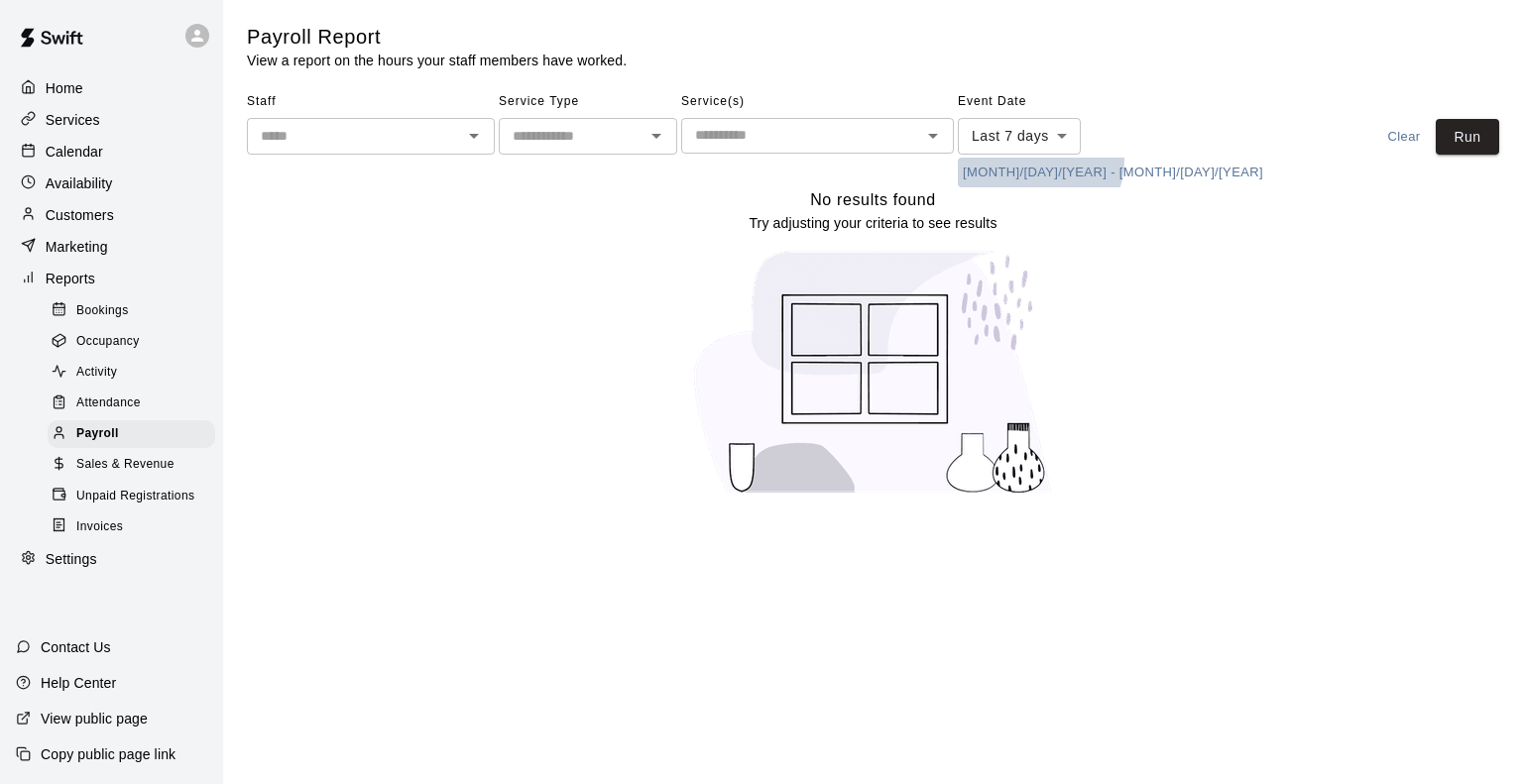click on "[MONTH]/[DAY]/[YEAR] - [MONTH]/[DAY]/[YEAR]" at bounding box center [1113, 172] 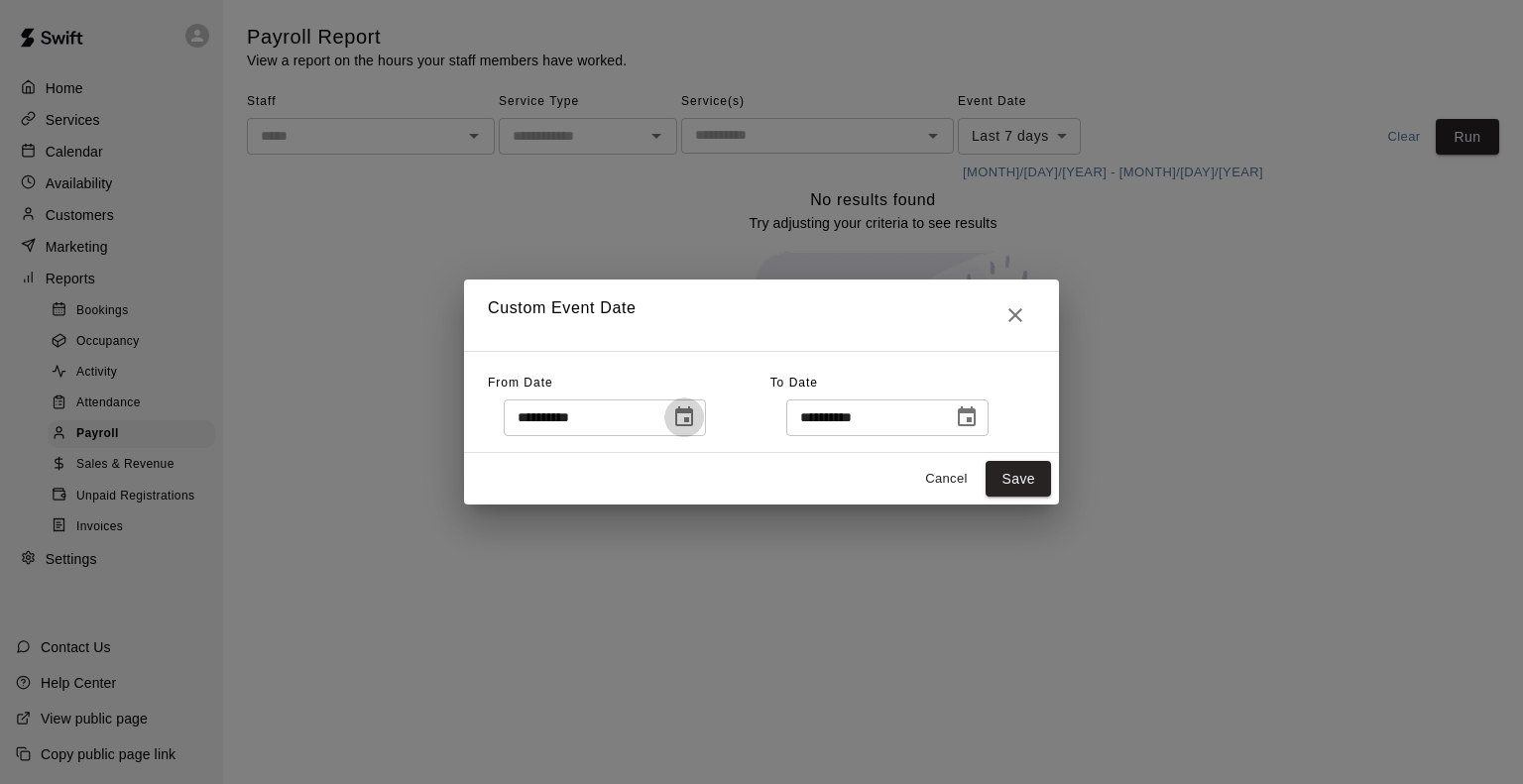 click 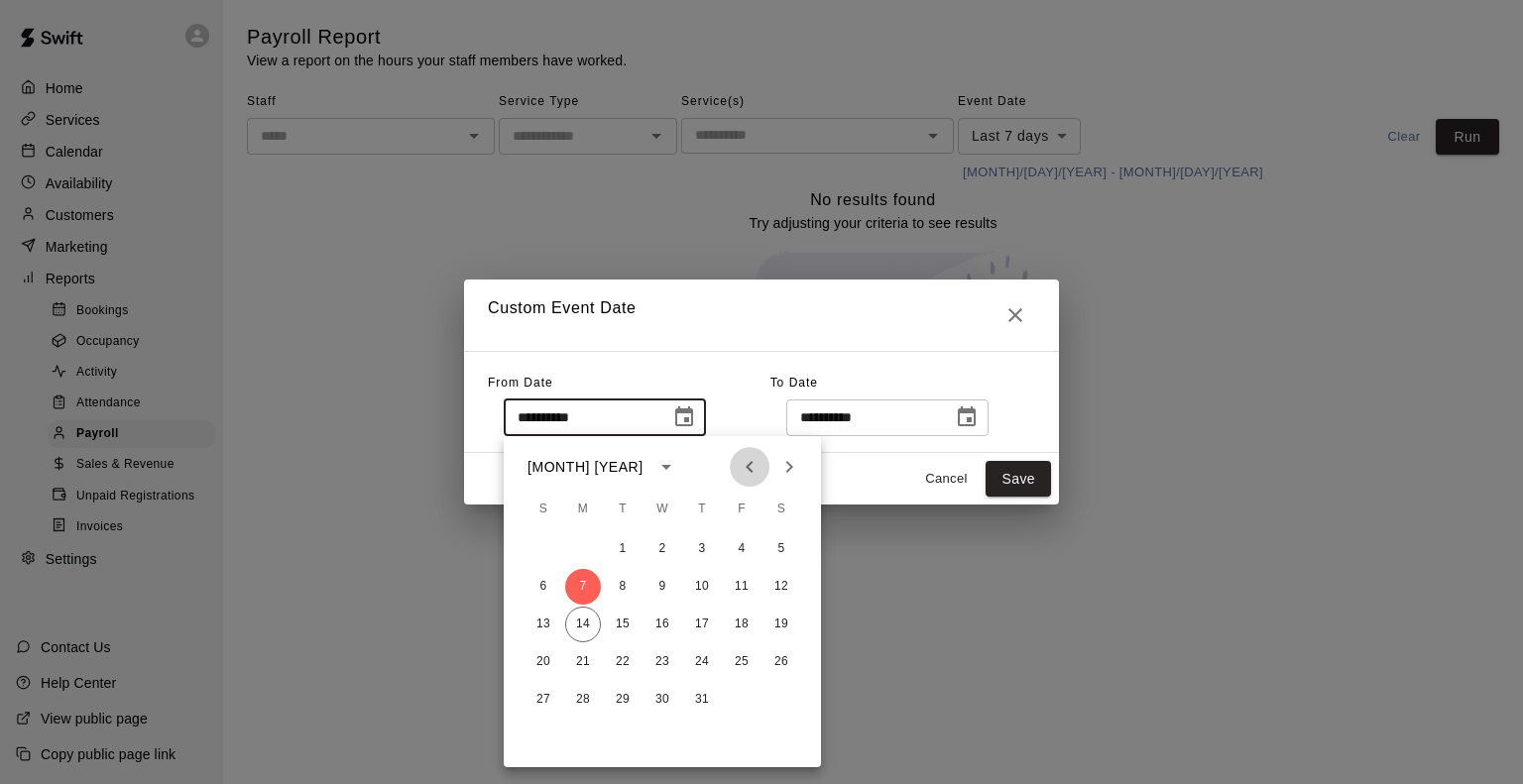 click 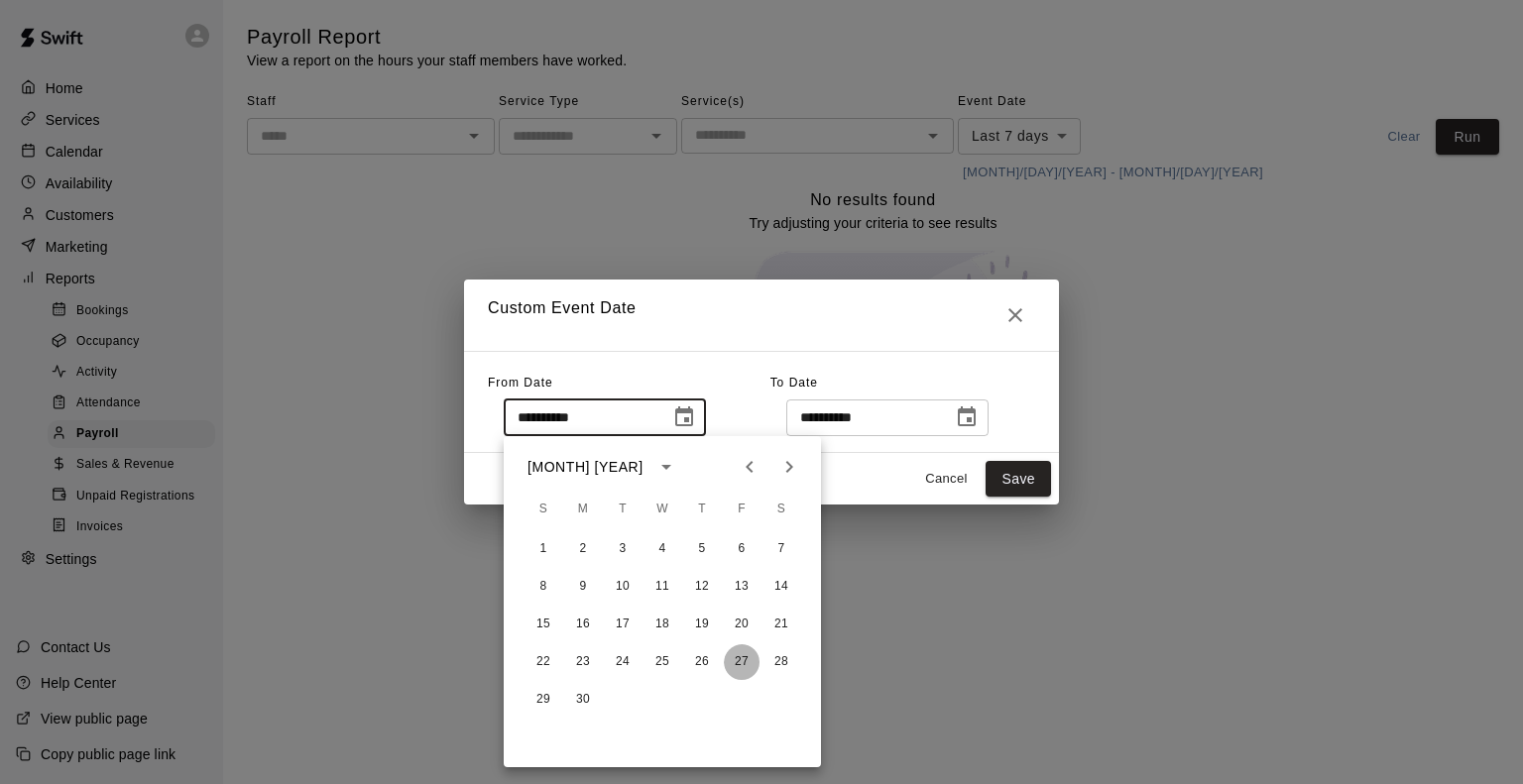 click on "27" at bounding box center [742, 662] 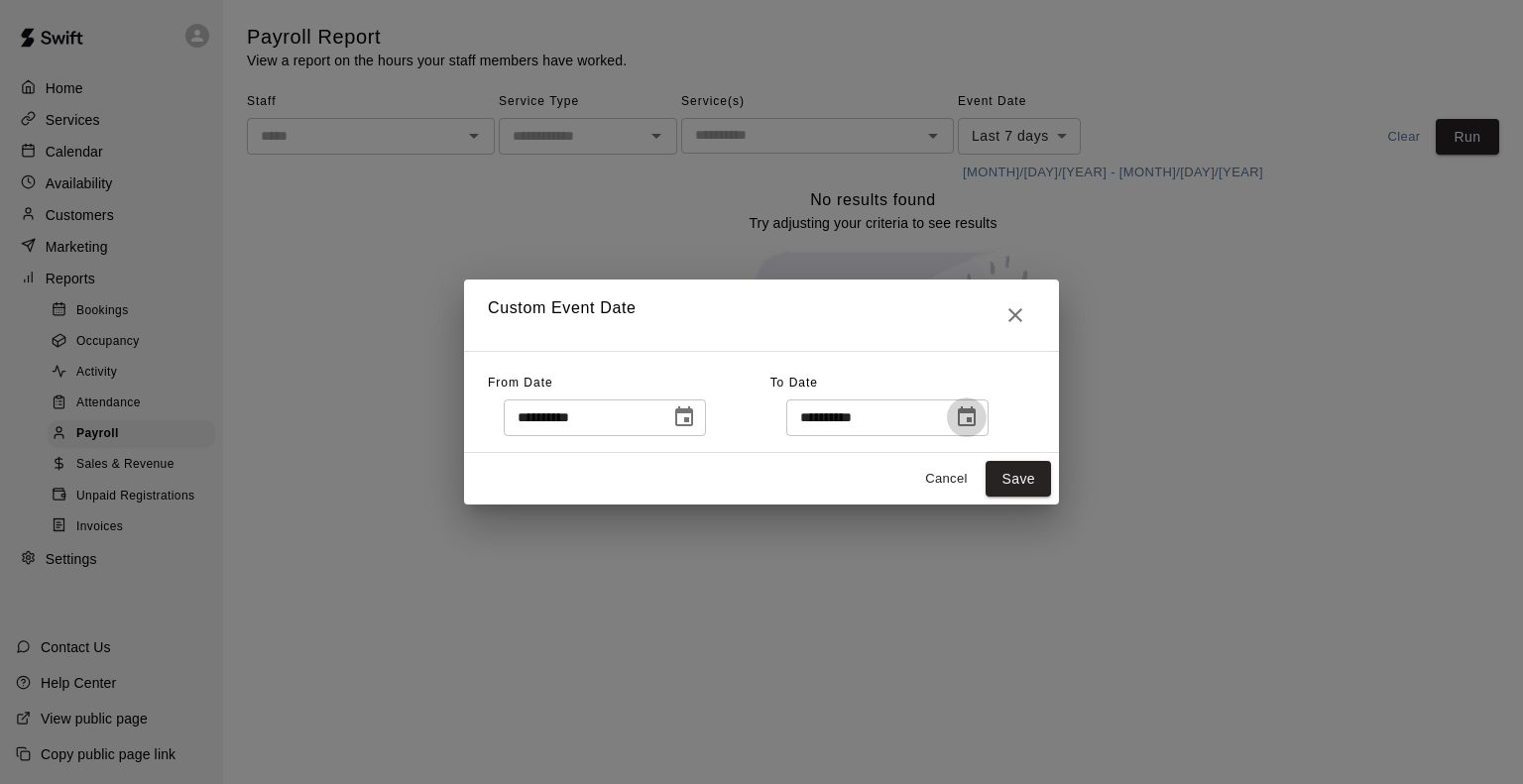 click 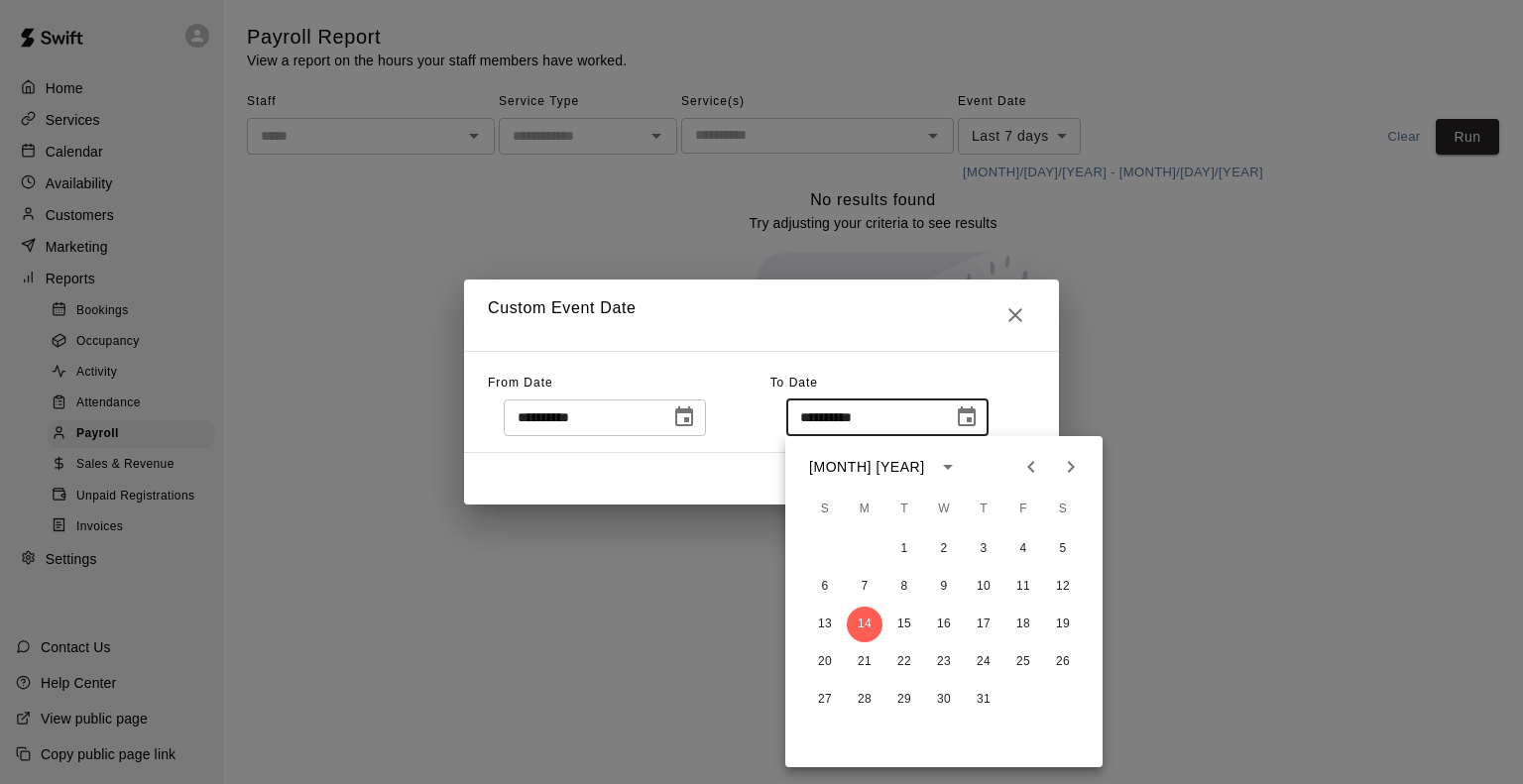 click 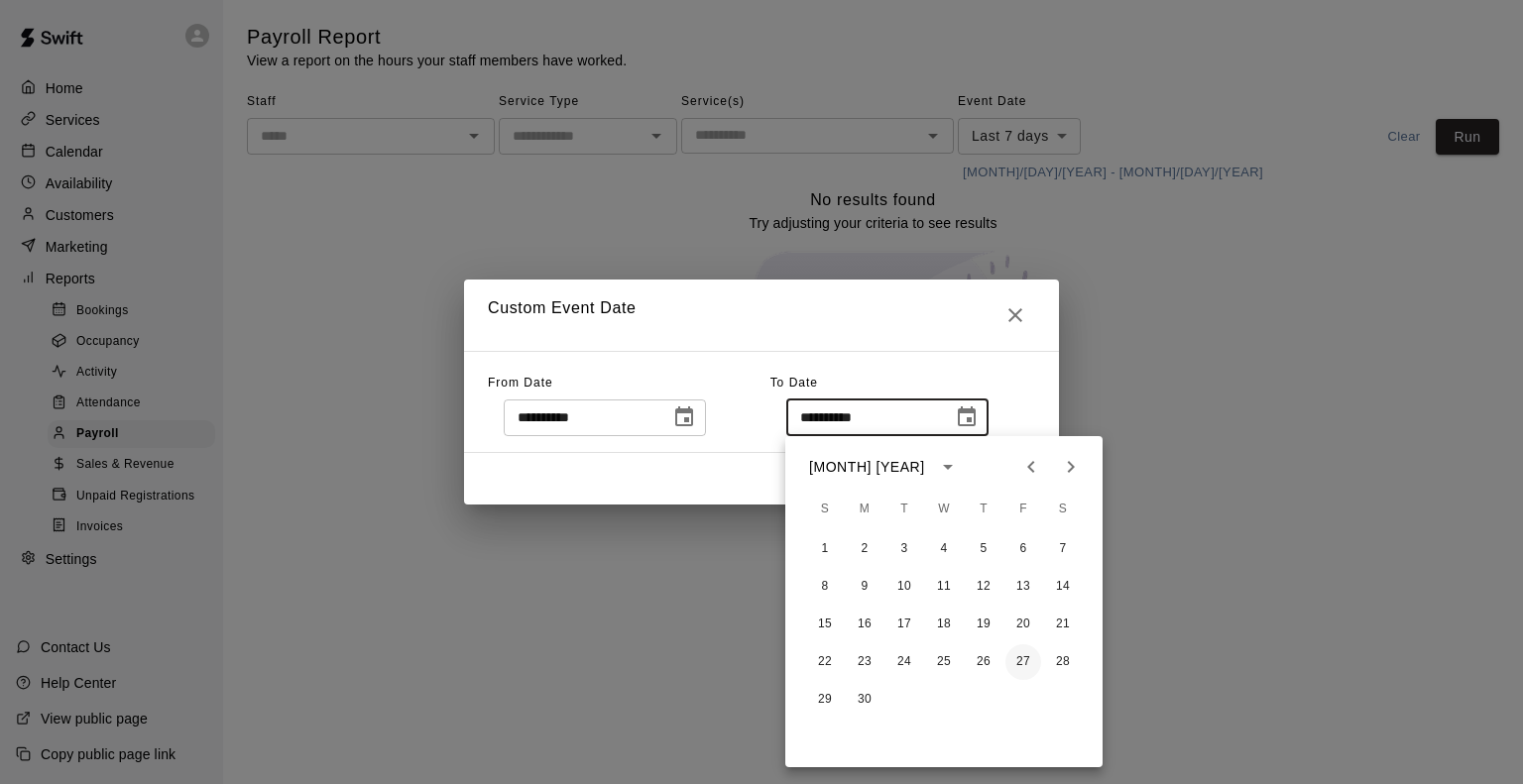 click on "27" at bounding box center [1023, 662] 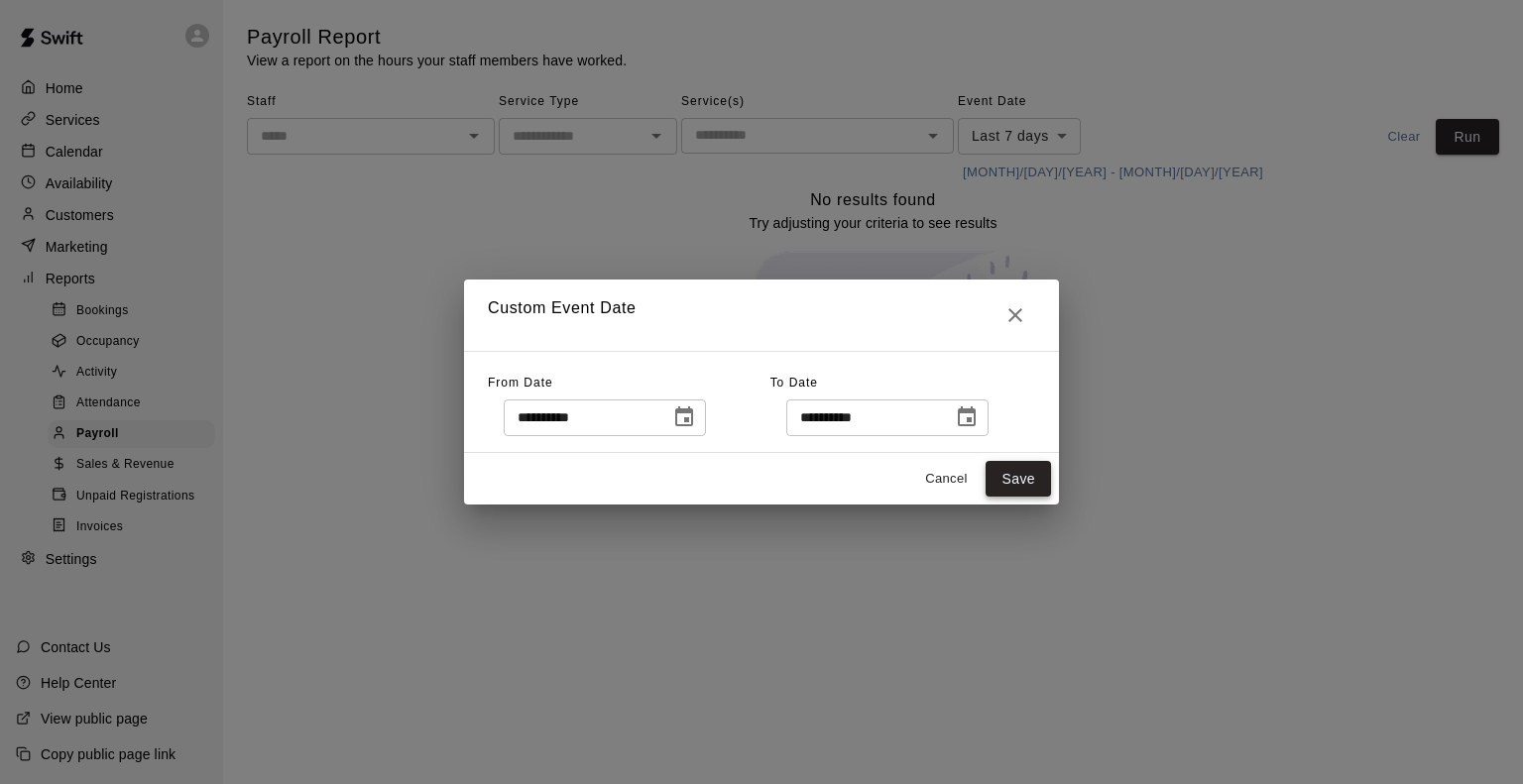 click on "Save" at bounding box center (1018, 479) 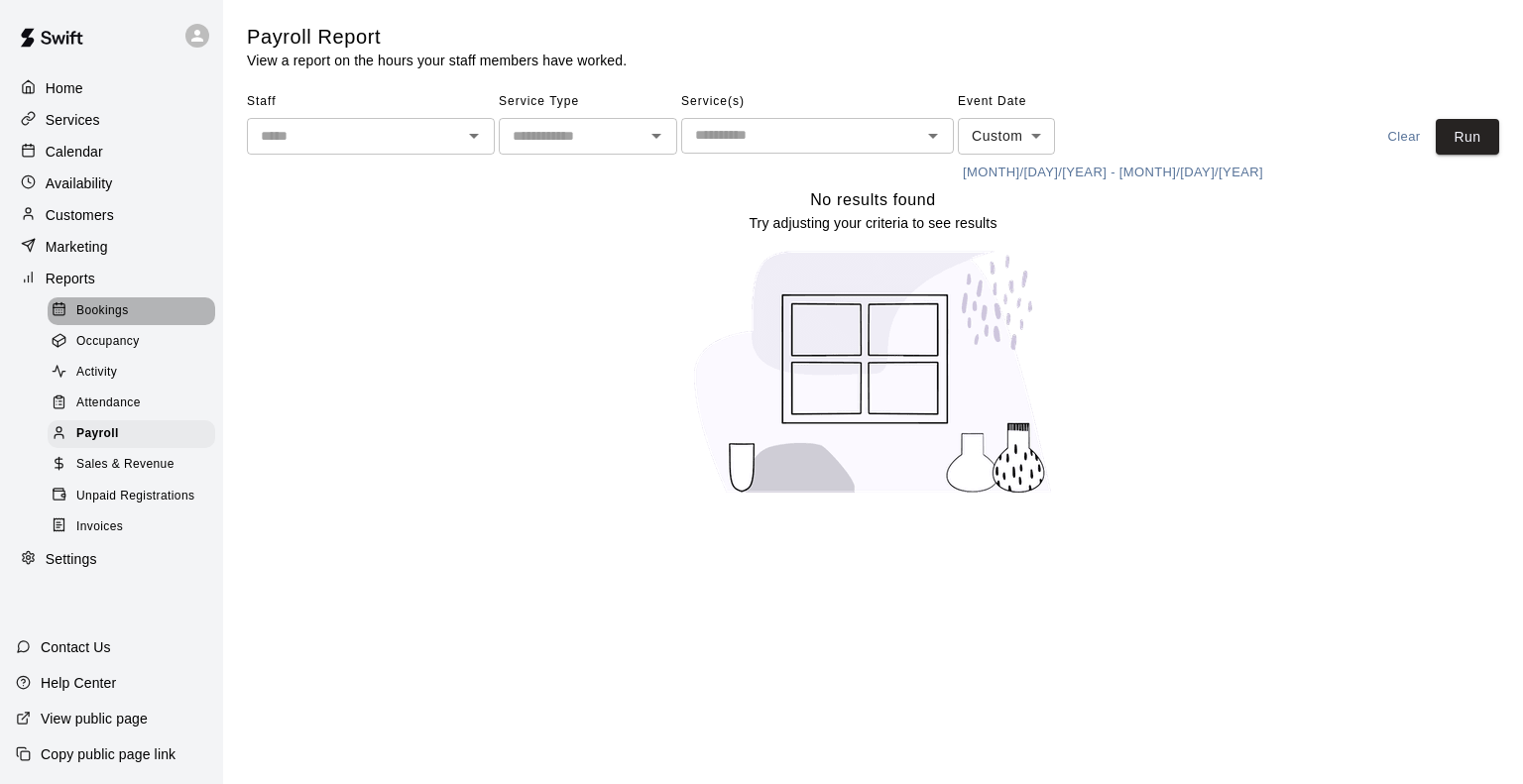click on "Bookings" at bounding box center (131, 311) 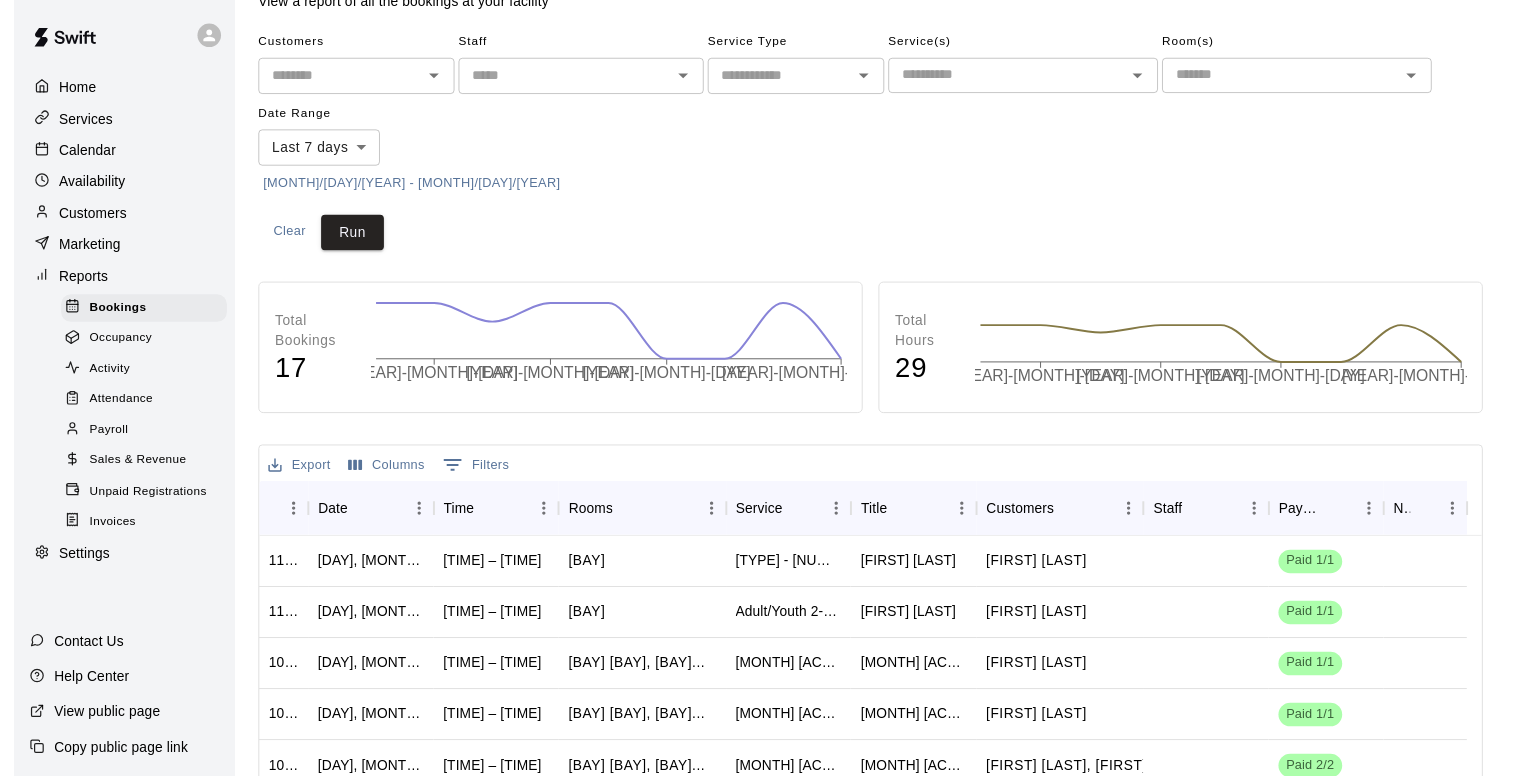 scroll, scrollTop: 29, scrollLeft: 0, axis: vertical 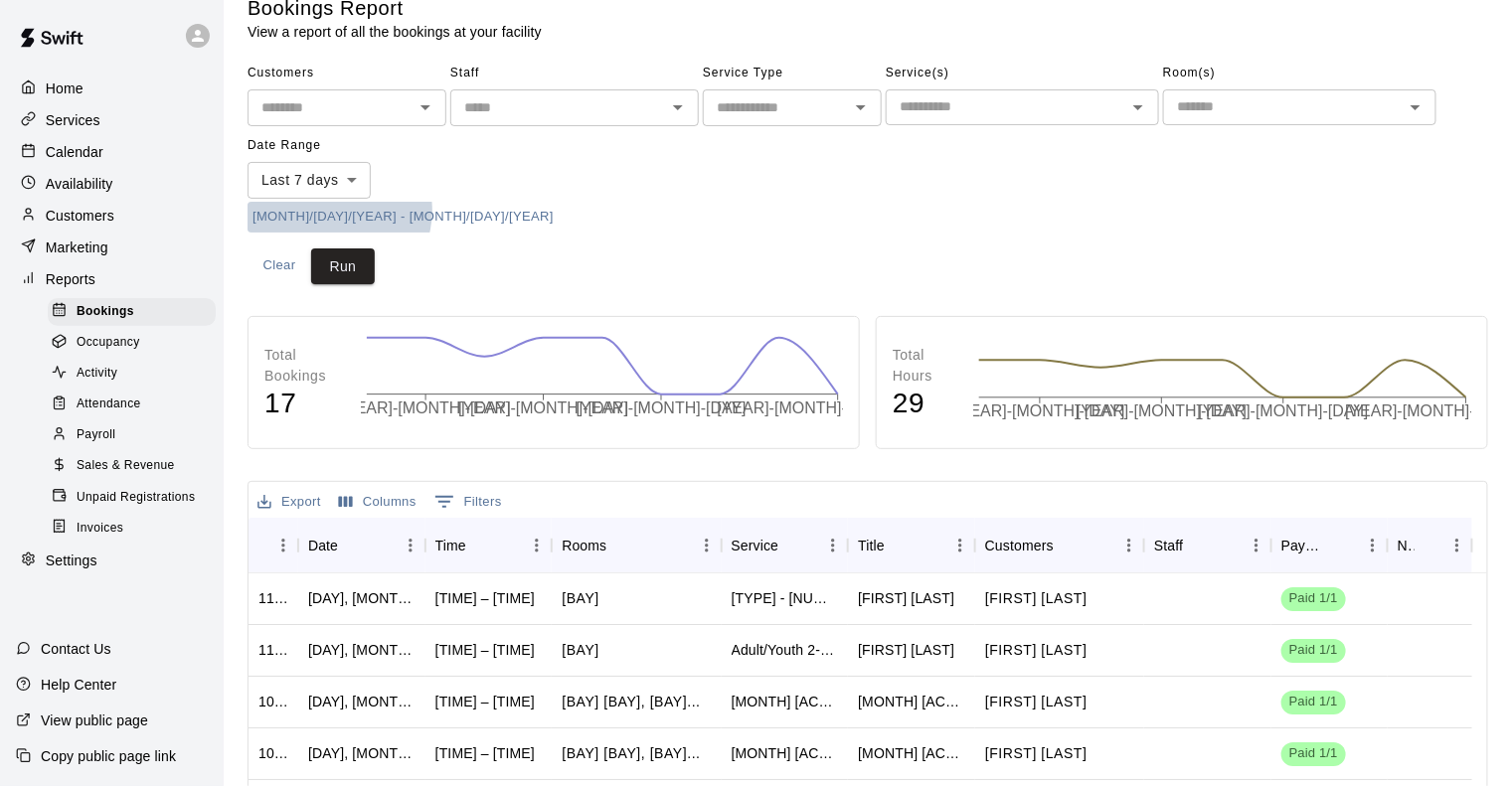 click on "[MONTH]/[DAY]/[YEAR] - [MONTH]/[DAY]/[YEAR]" at bounding box center (403, 217) 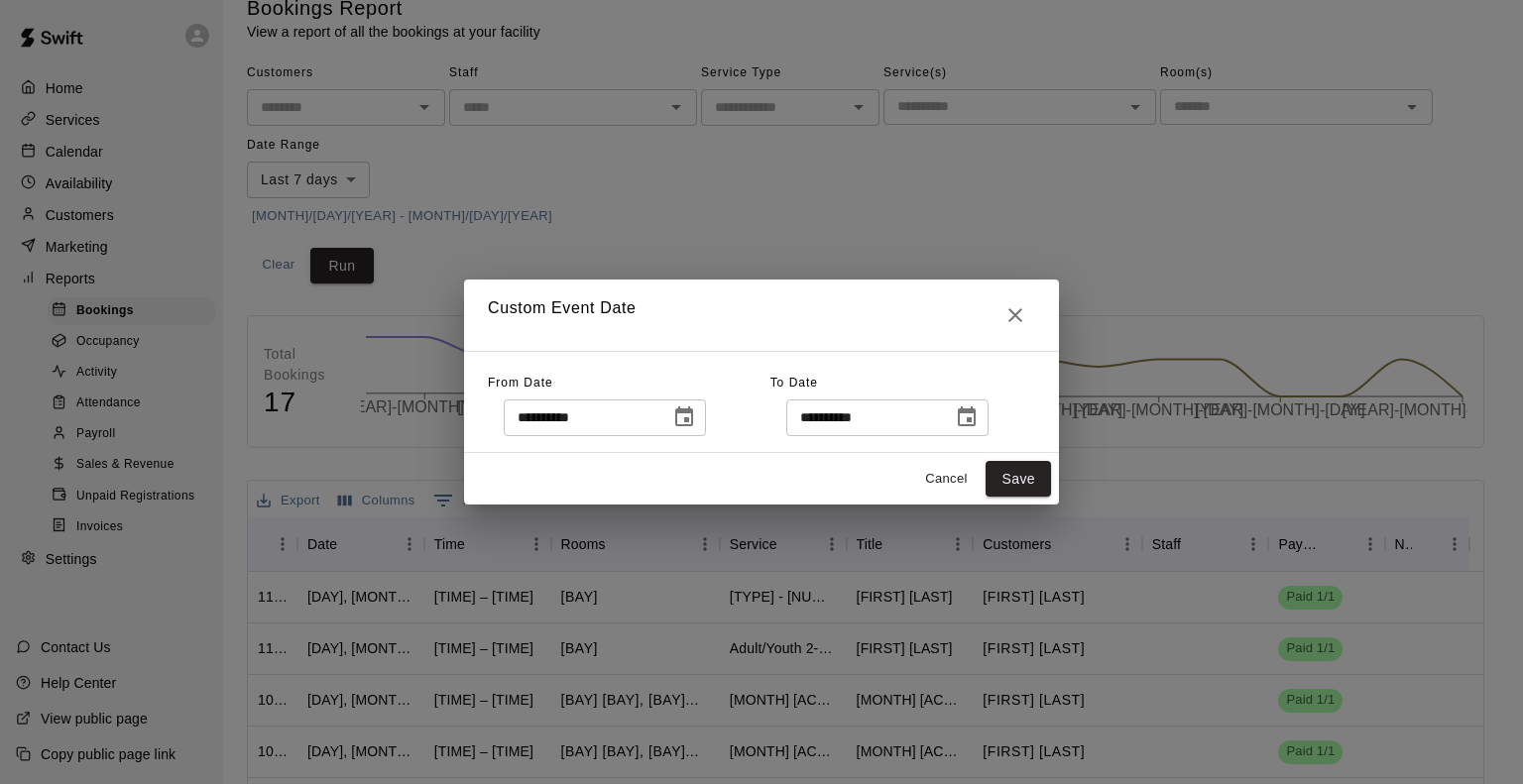 click 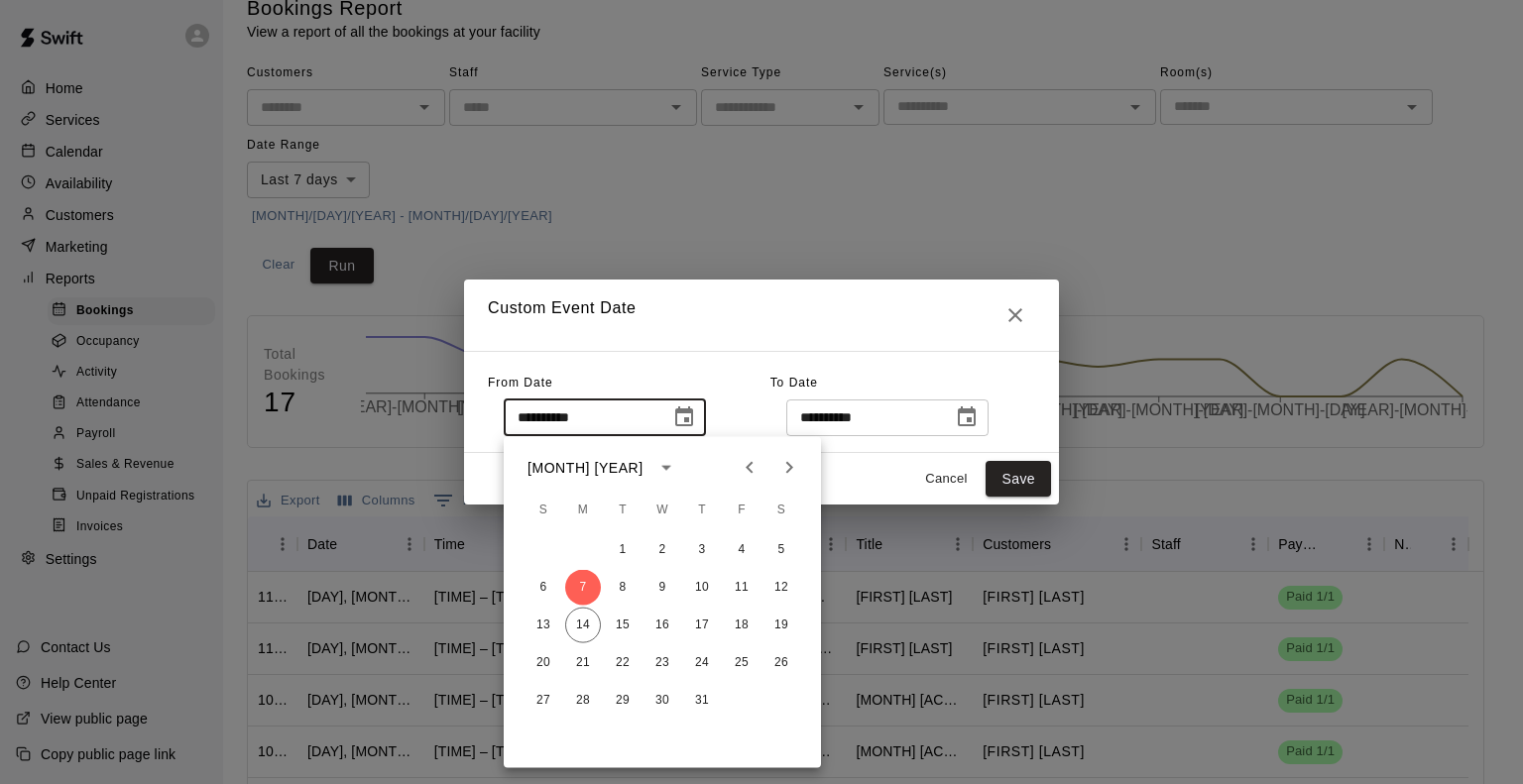 click 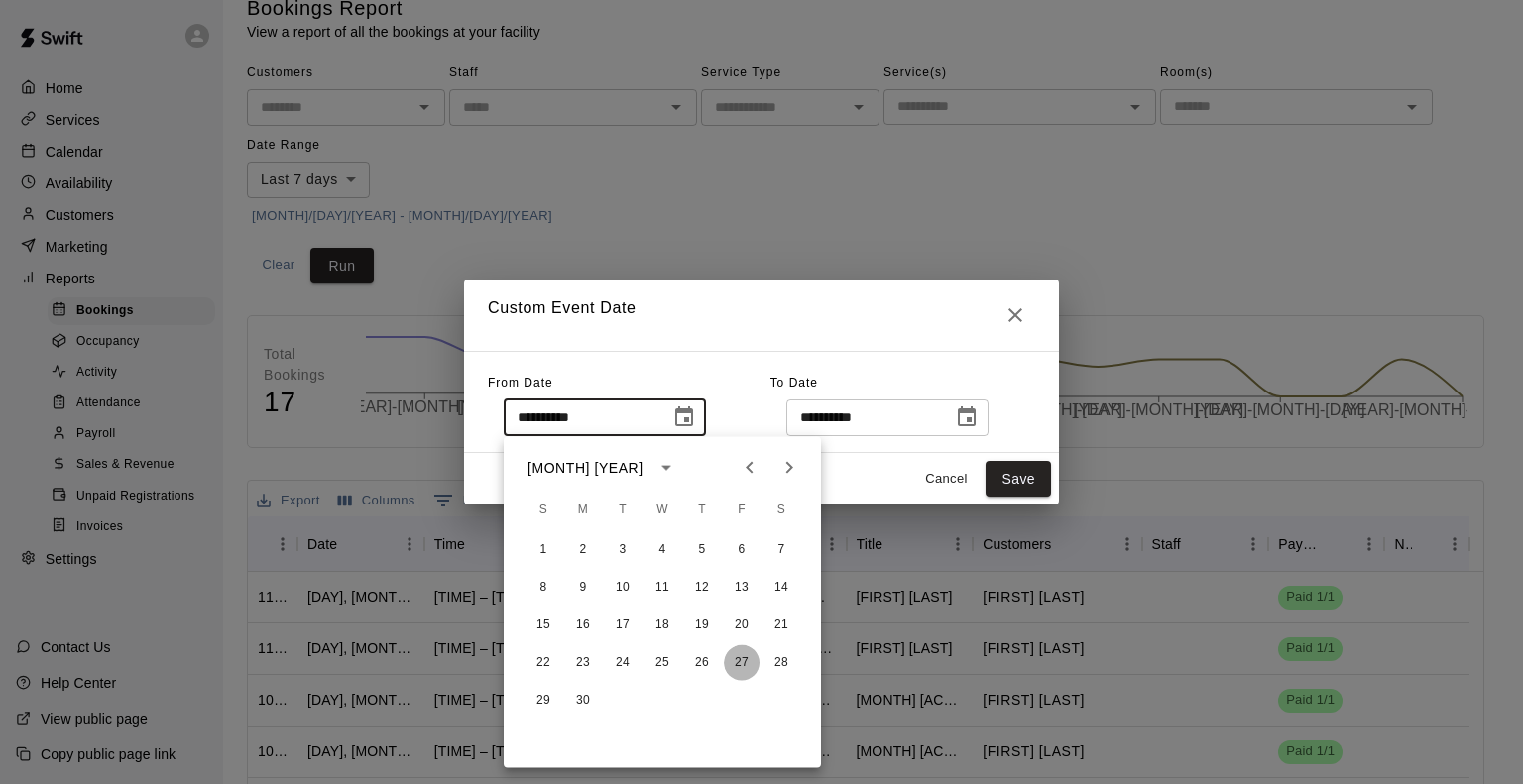 drag, startPoint x: 747, startPoint y: 659, endPoint x: 825, endPoint y: 590, distance: 104.13933 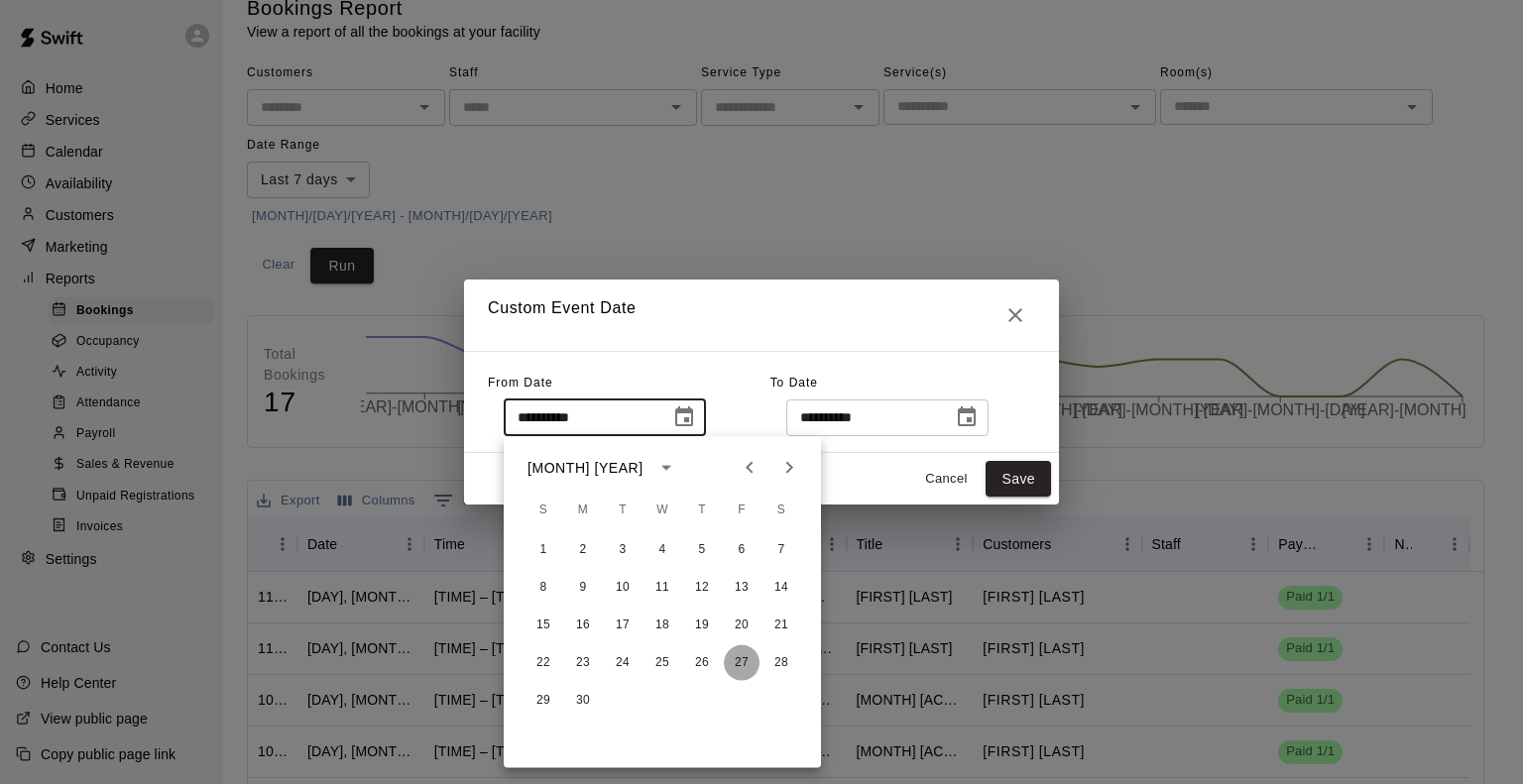 click on "27" at bounding box center [742, 663] 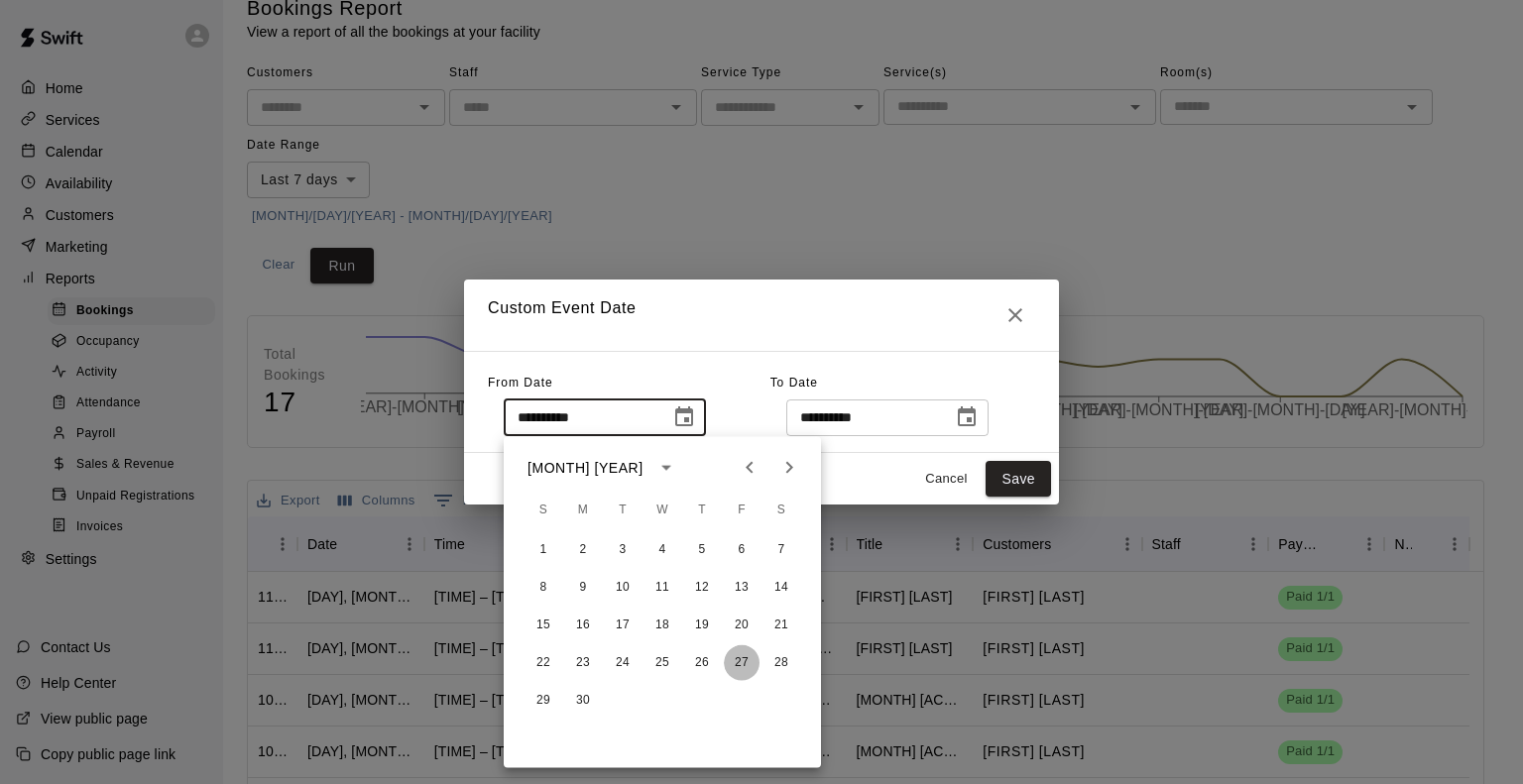 type on "**********" 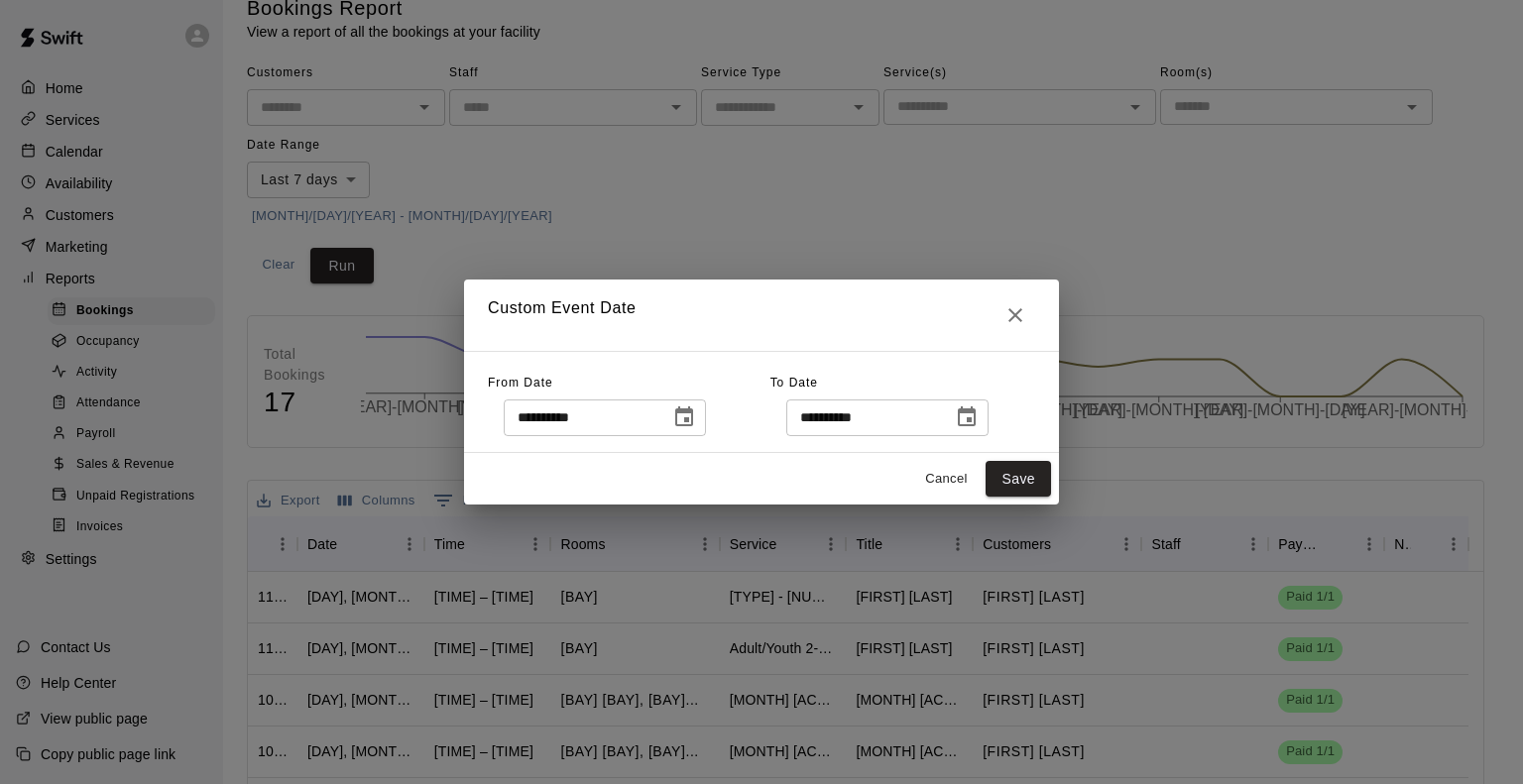 click 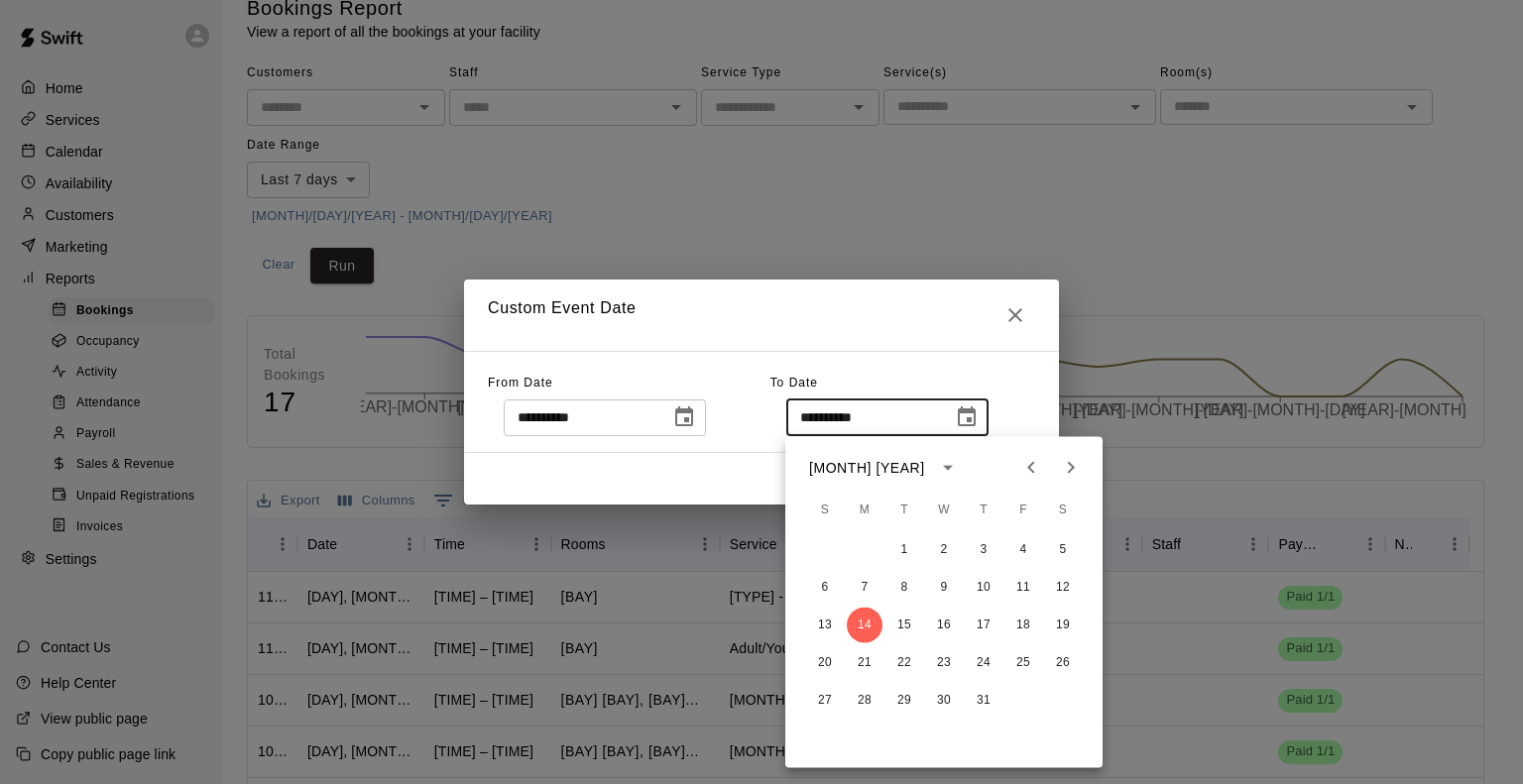 click 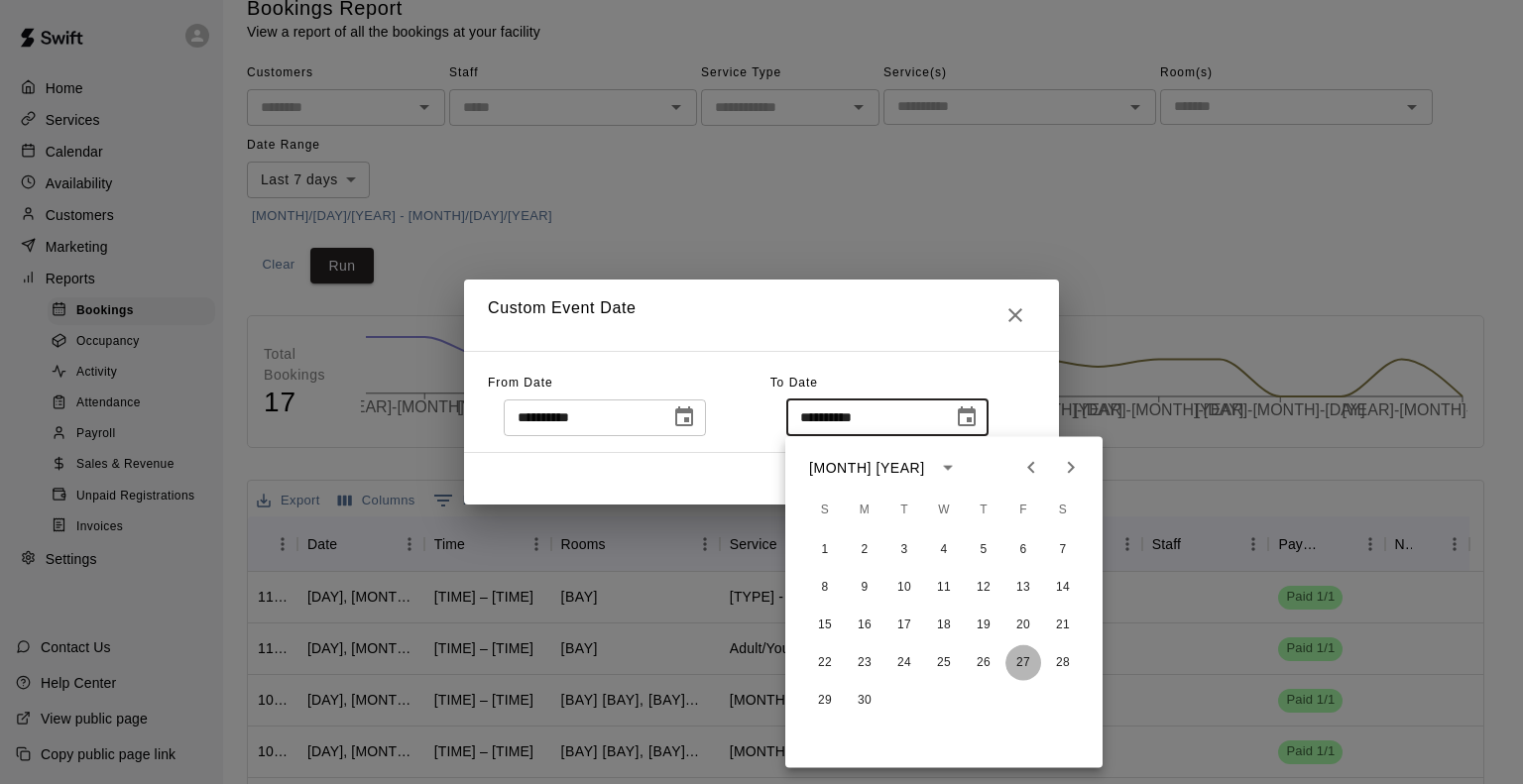 click on "27" at bounding box center (1023, 663) 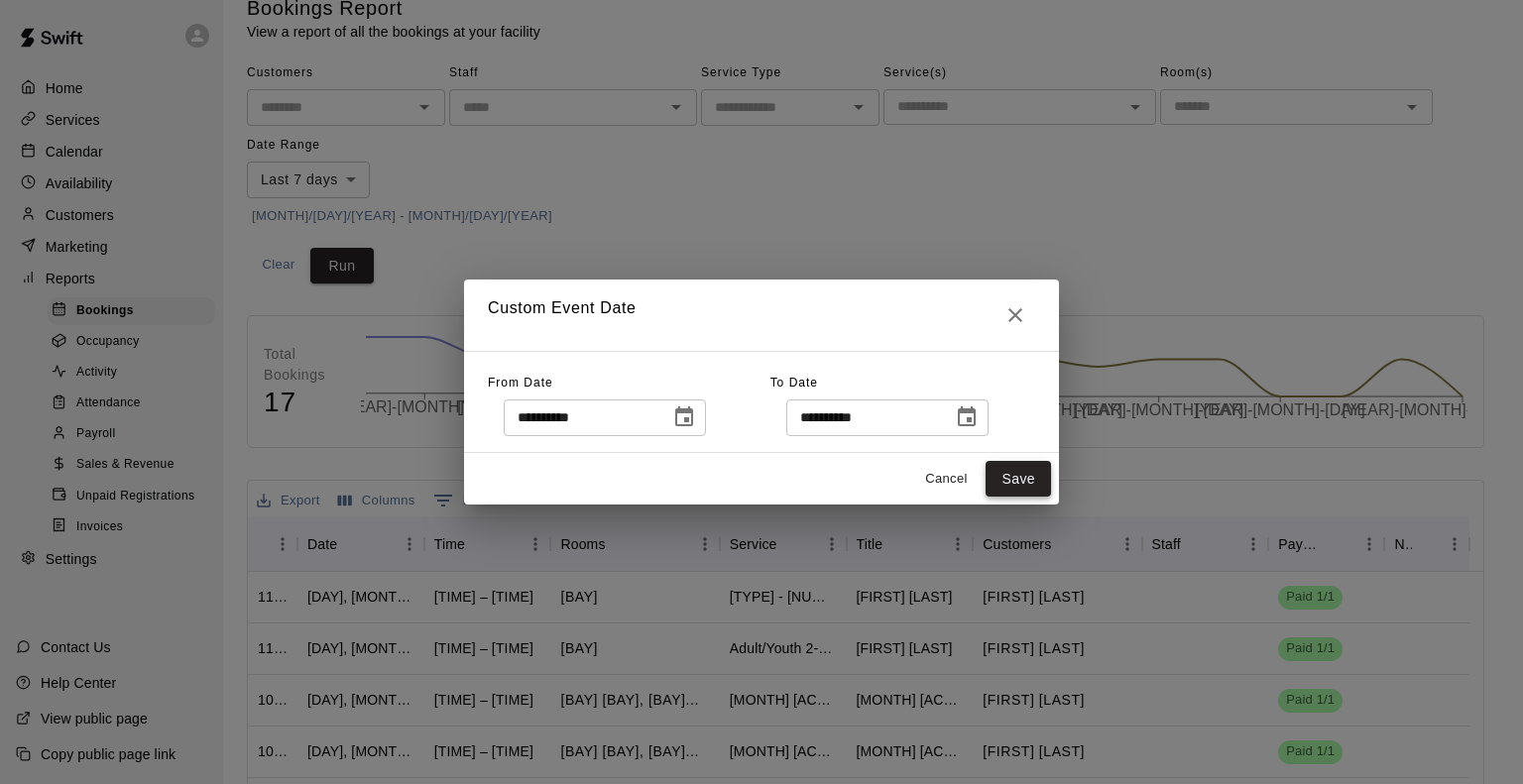 click on "Save" at bounding box center (1018, 479) 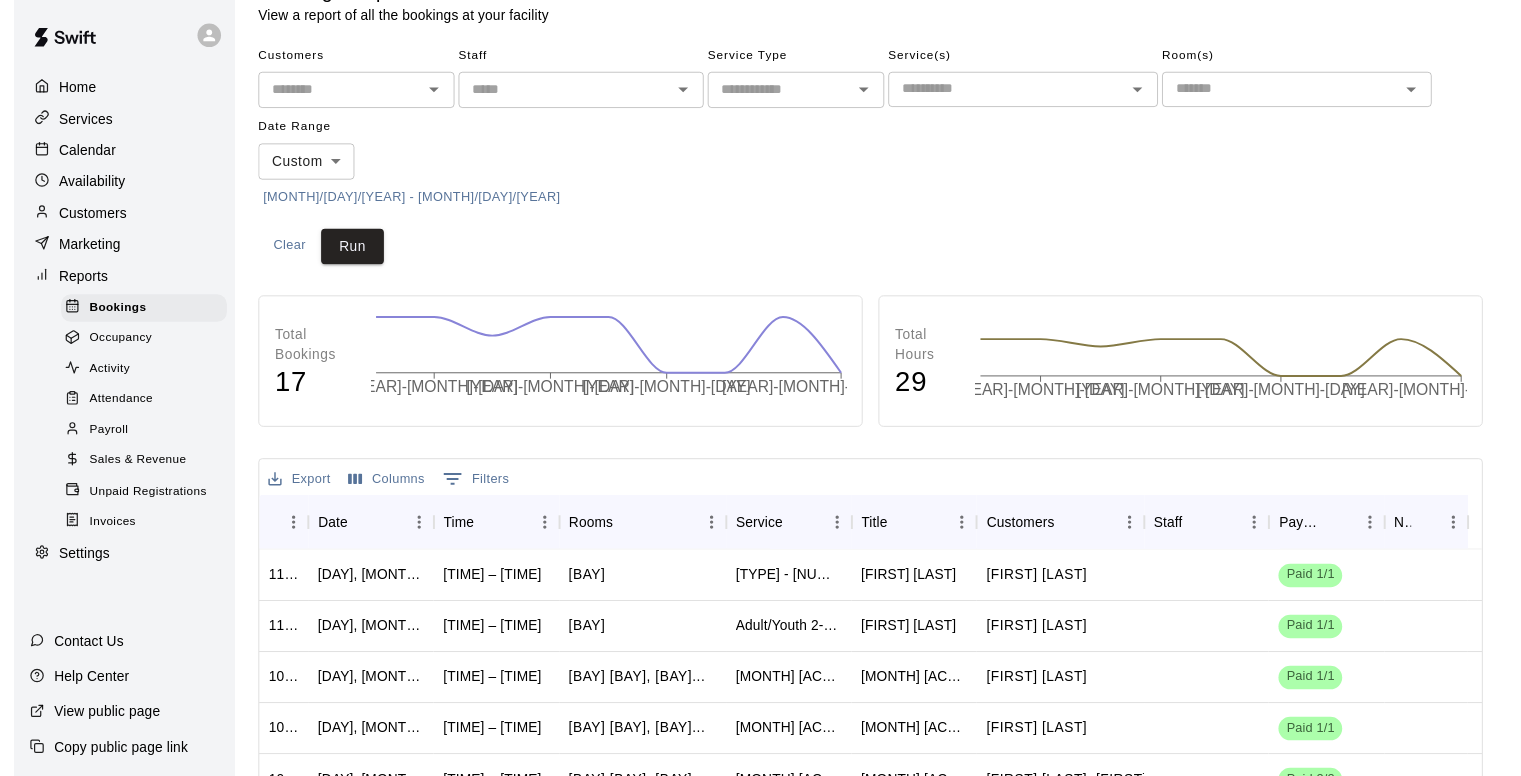 scroll, scrollTop: 29, scrollLeft: 0, axis: vertical 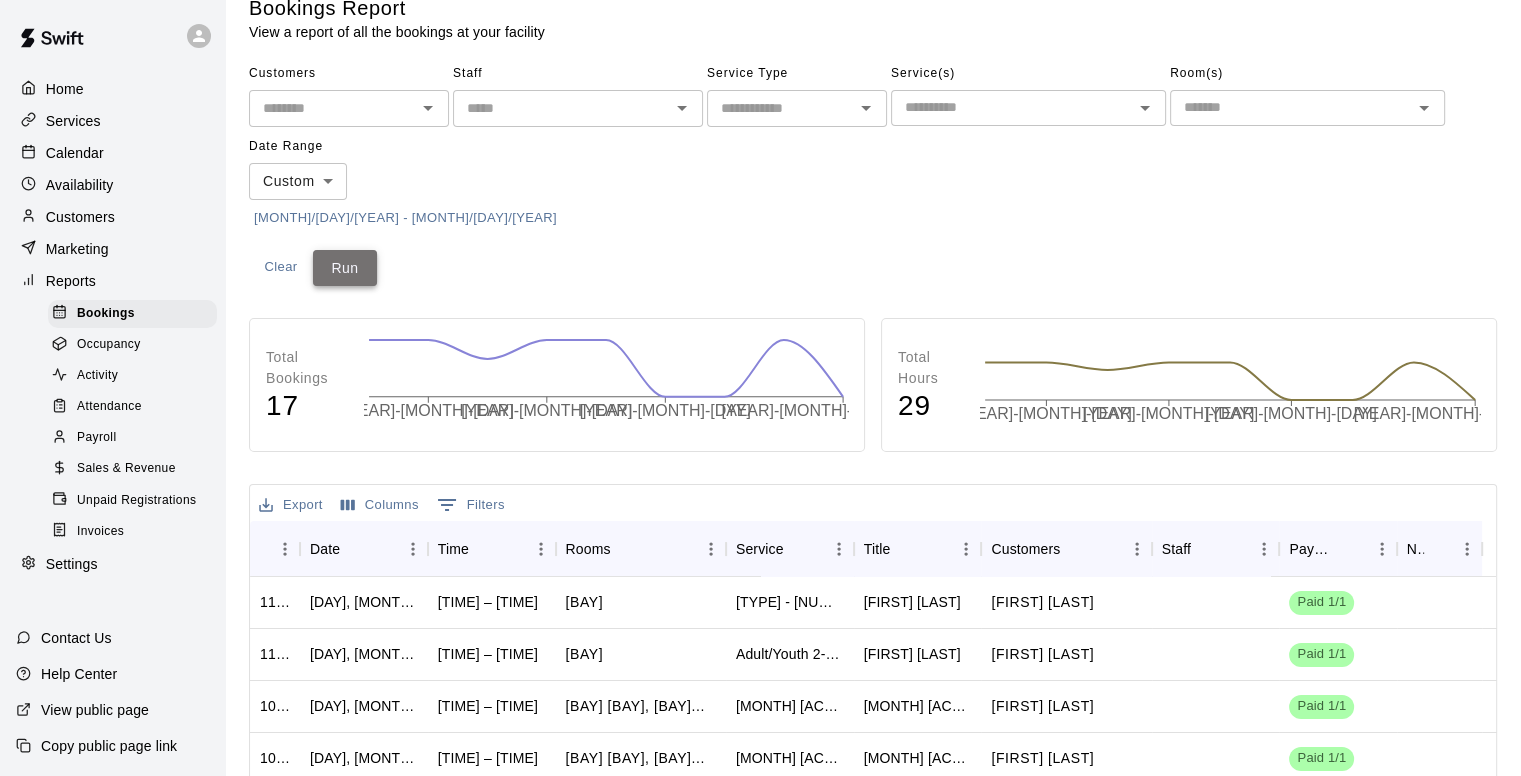 click on "Run" at bounding box center (345, 268) 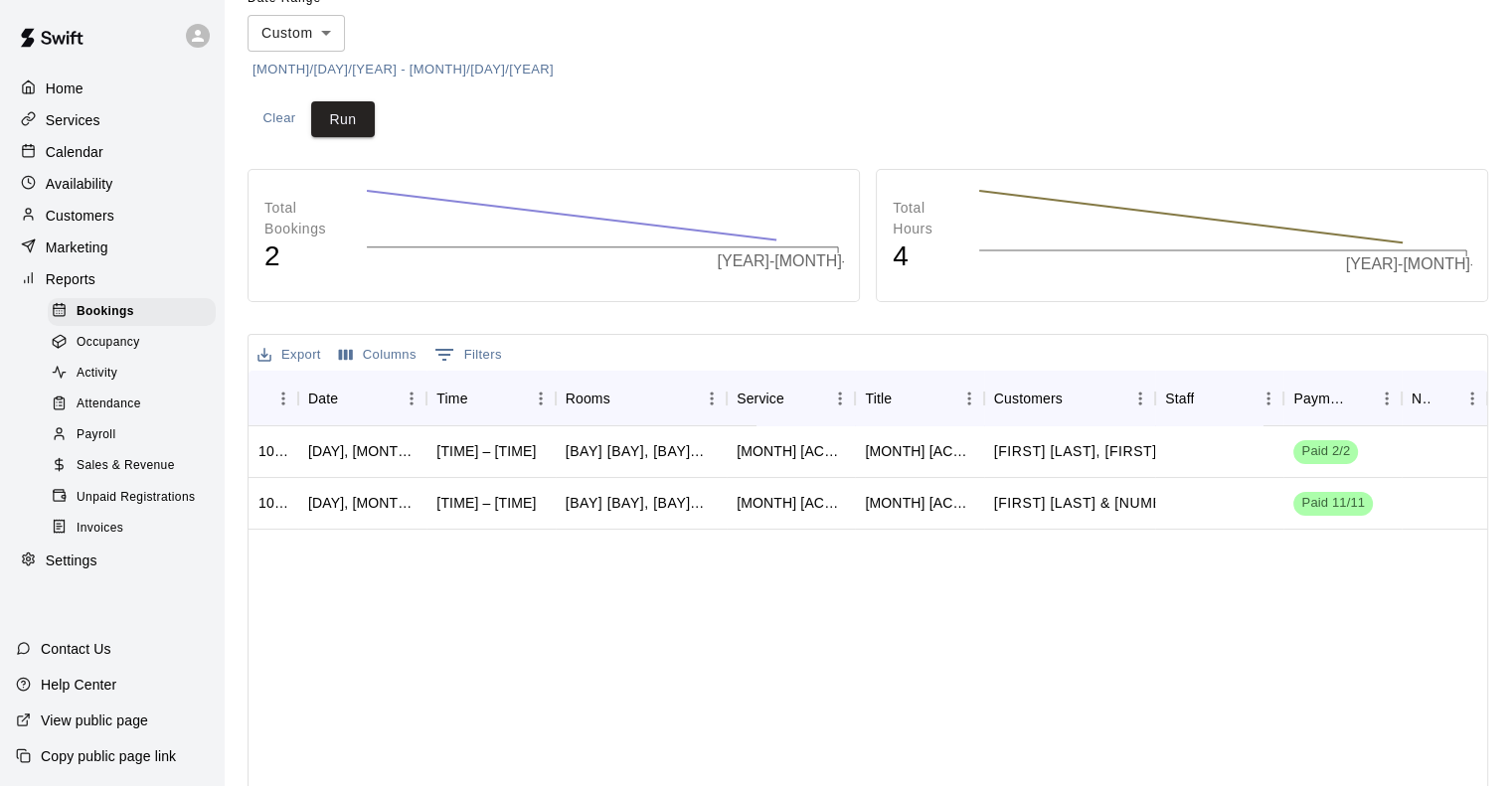 scroll, scrollTop: 199, scrollLeft: 0, axis: vertical 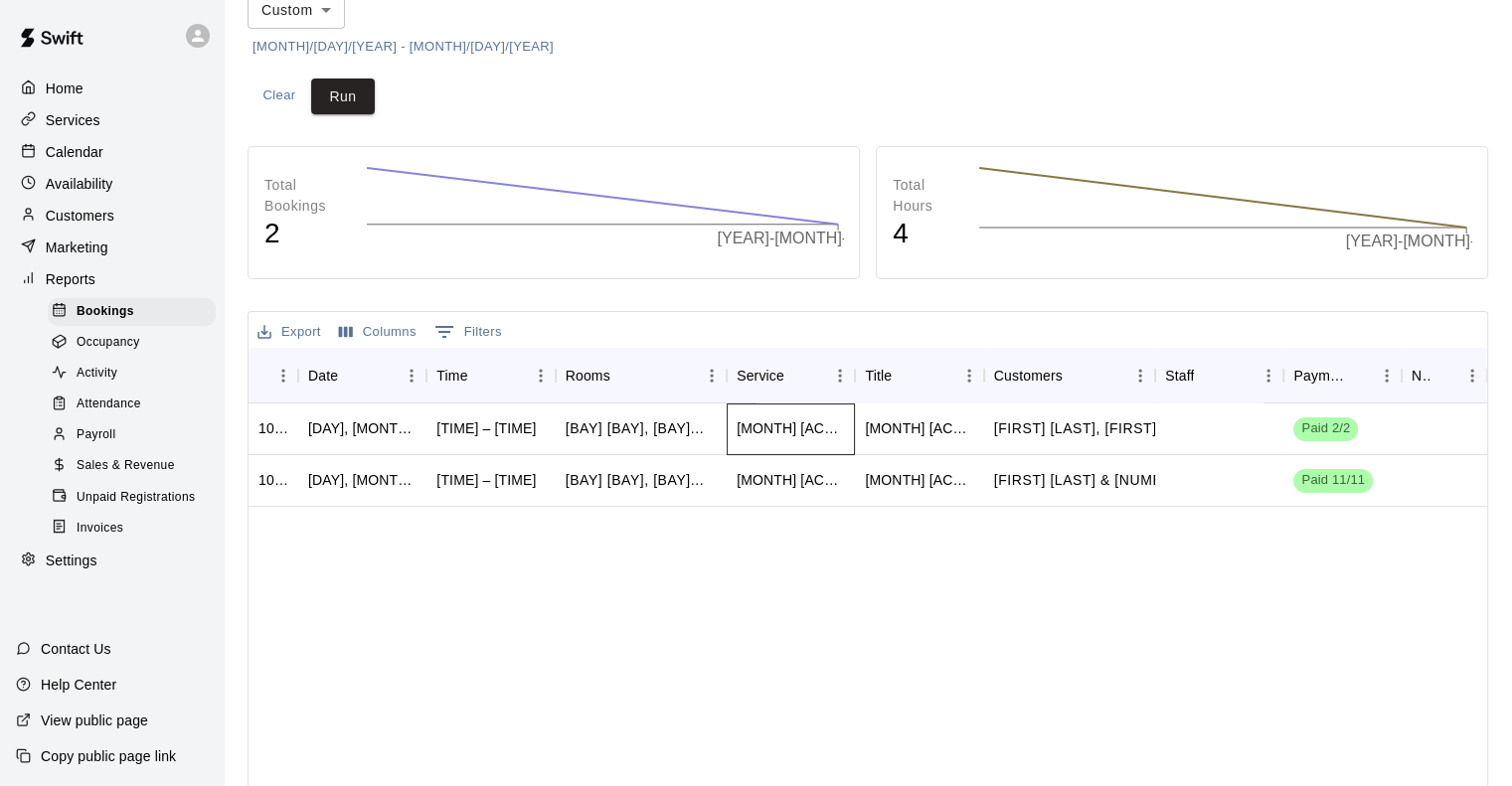 click on "[MONTH] [ACTIVITY] - [AGE] Year Olds - [TIME]-[TIME]" at bounding box center (790, 428) 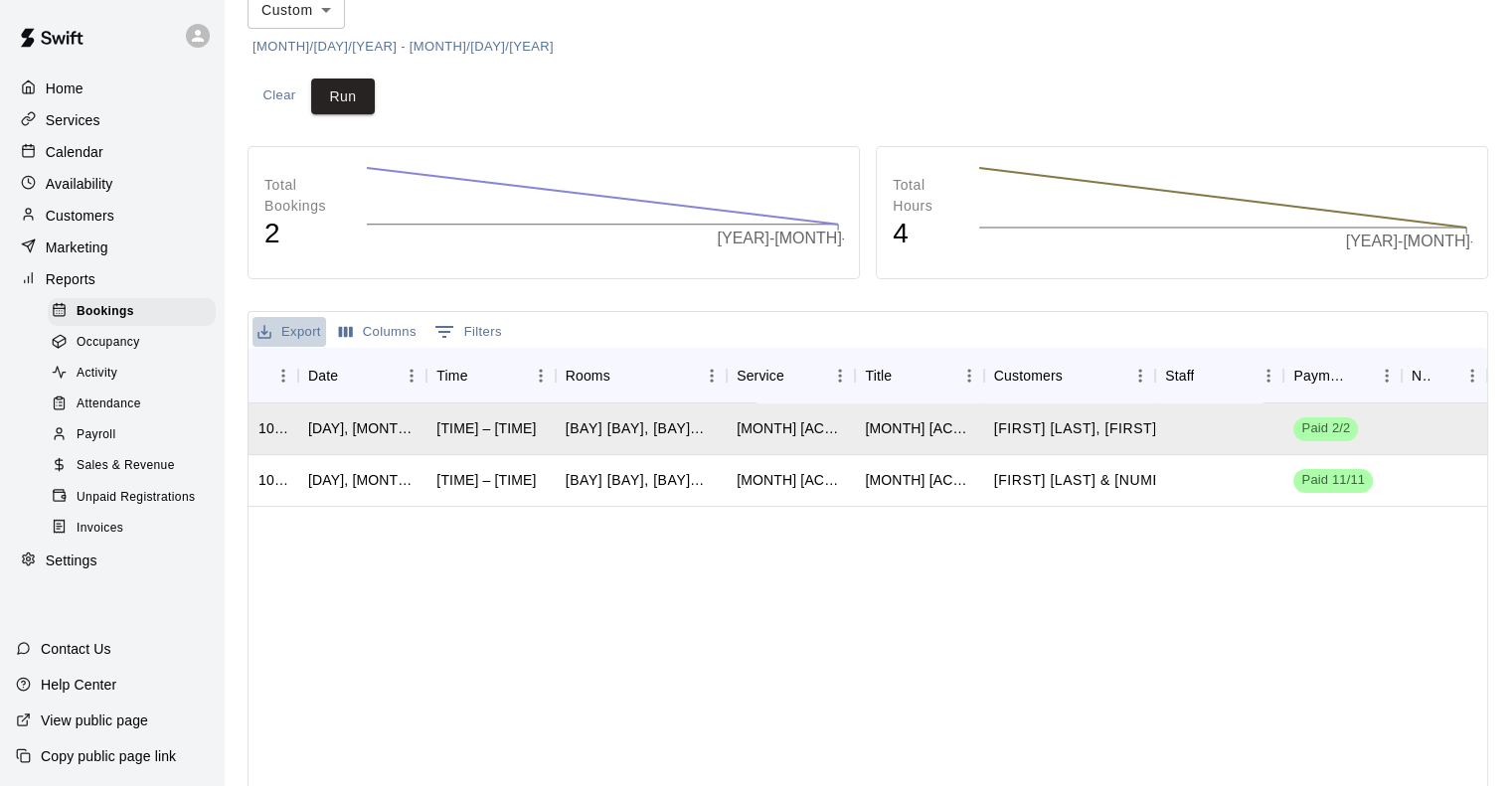 click on "Export" at bounding box center [289, 332] 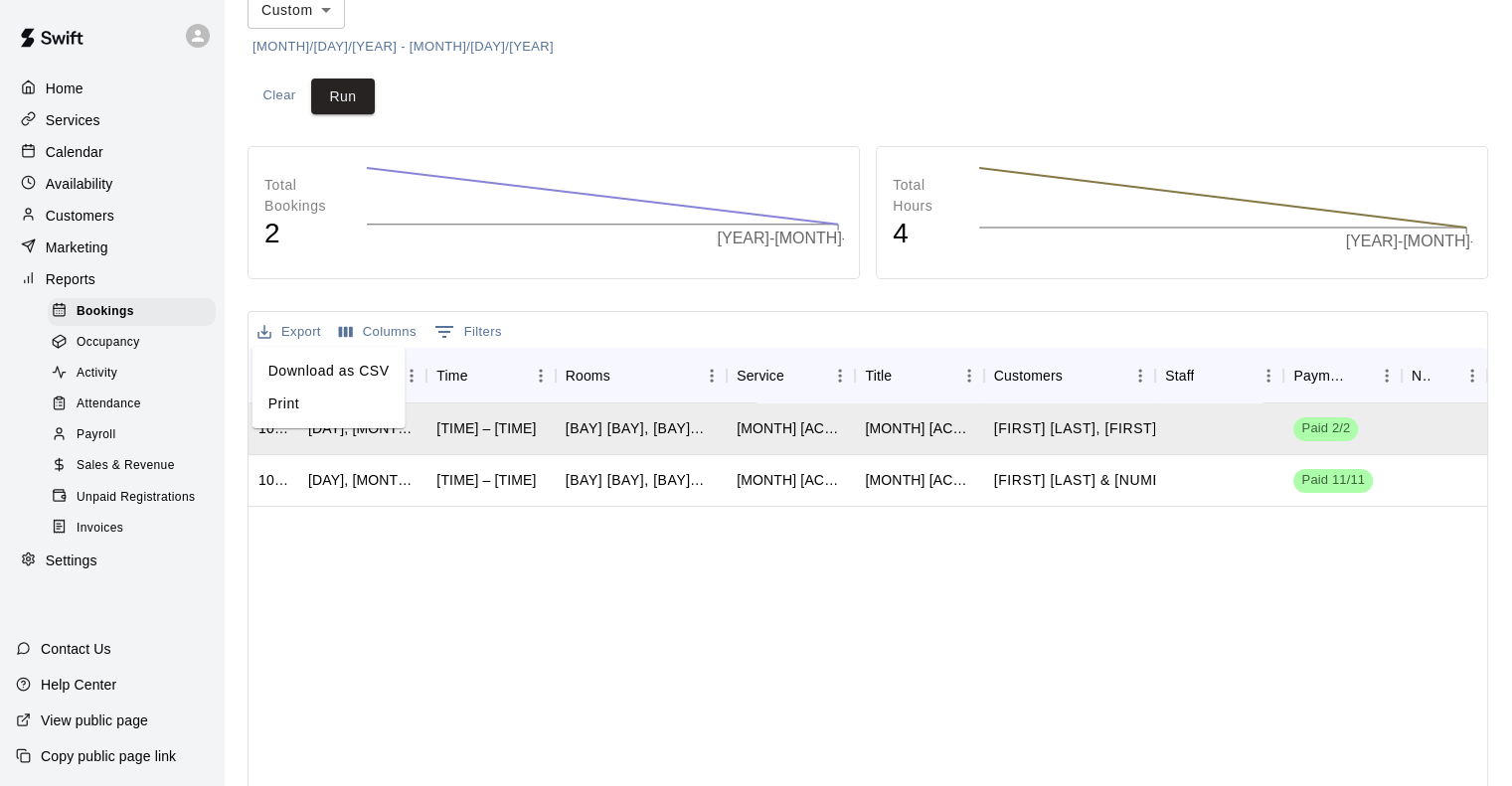click on "Download as CSV" at bounding box center [329, 371] 